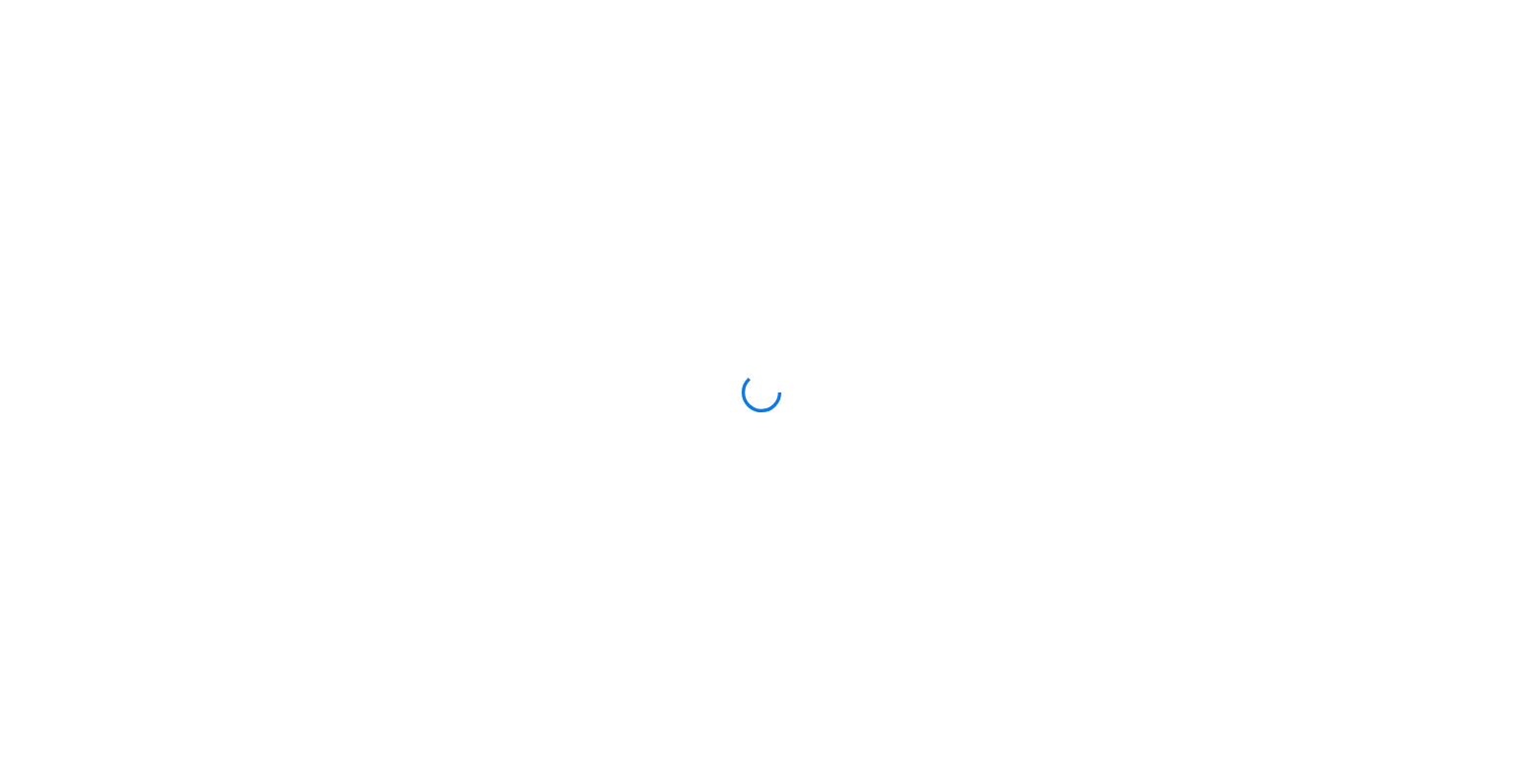 scroll, scrollTop: 0, scrollLeft: 0, axis: both 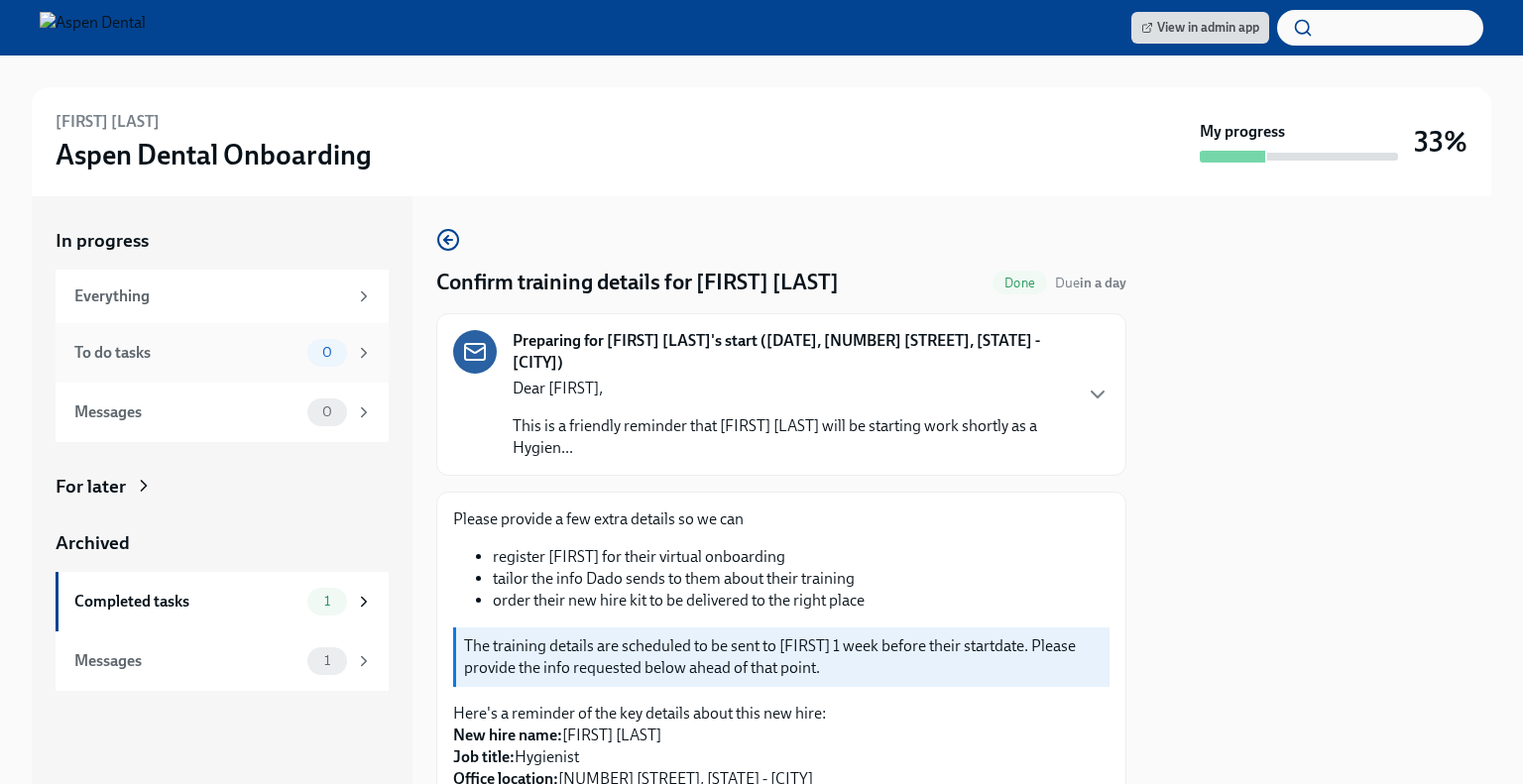 click on "To do tasks" at bounding box center [186, 353] 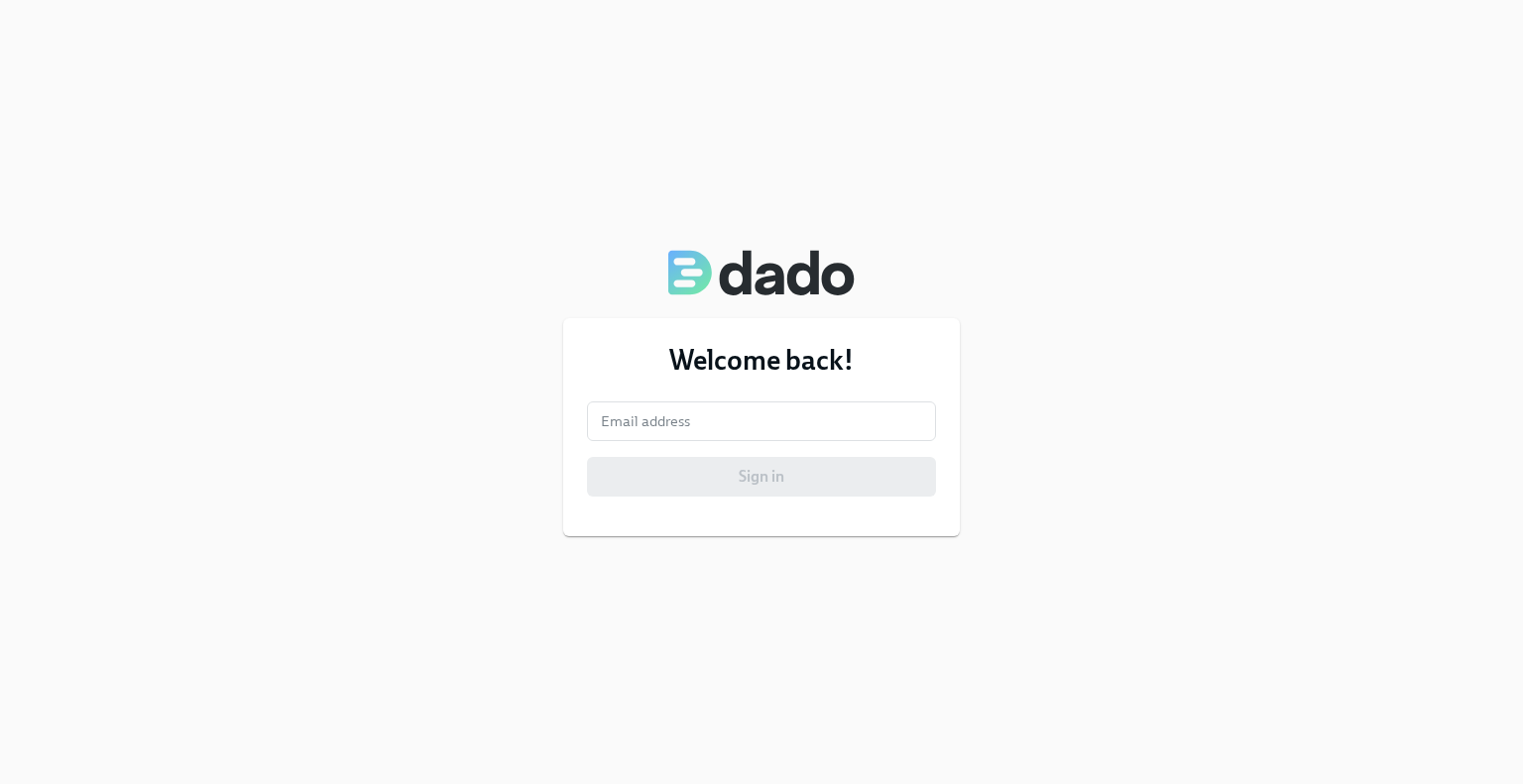 scroll, scrollTop: 0, scrollLeft: 0, axis: both 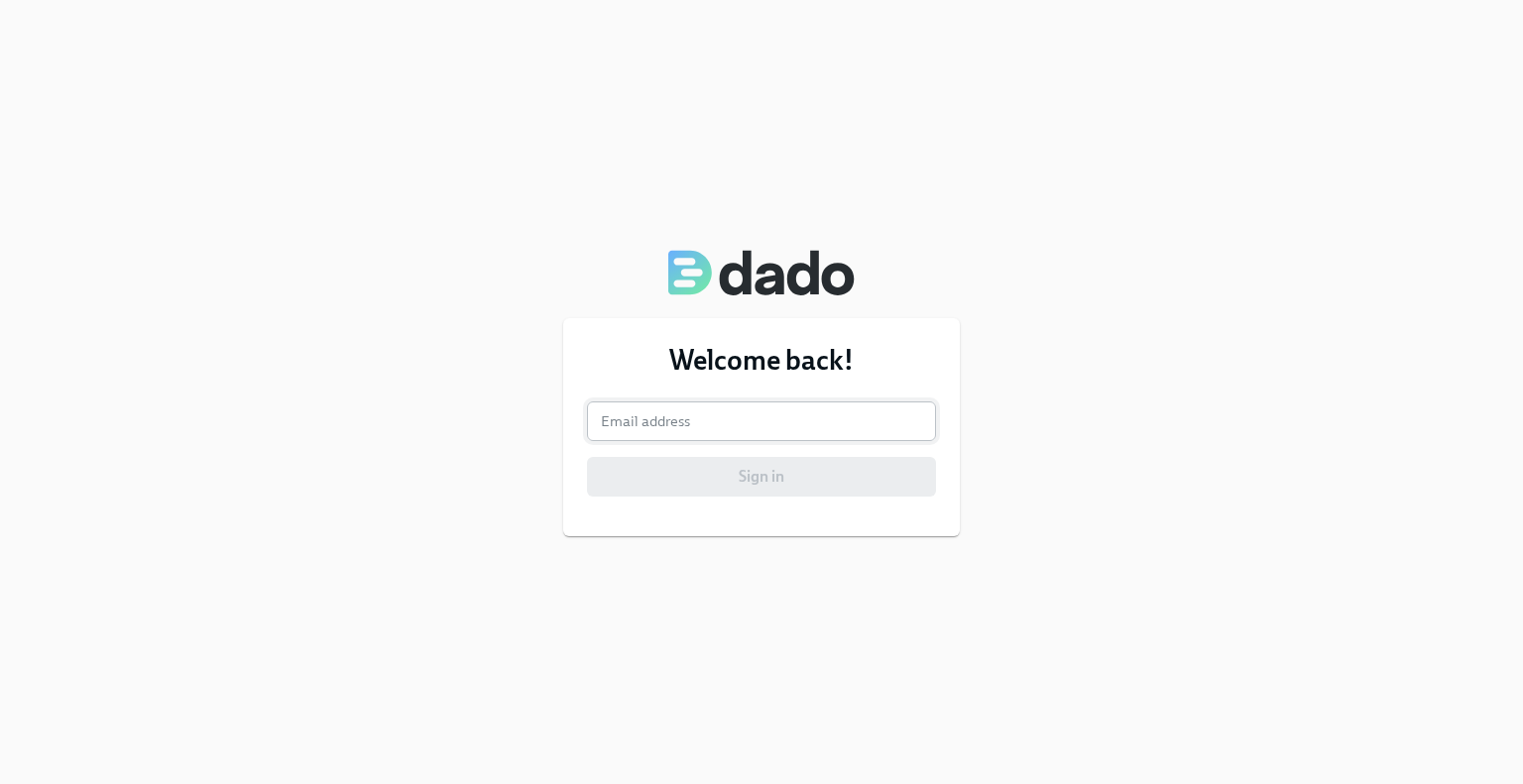 click at bounding box center [762, 421] 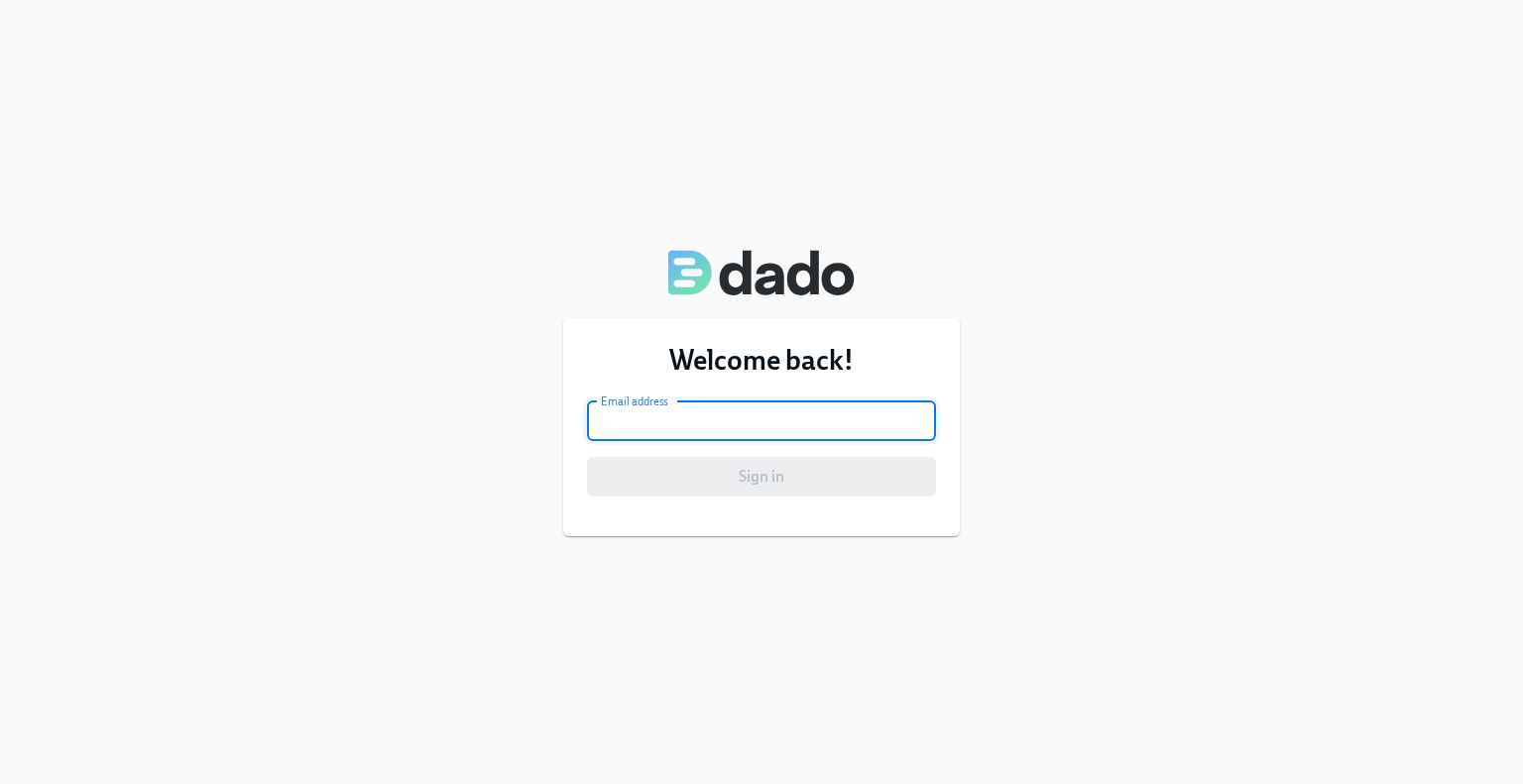 type on "[EMAIL]" 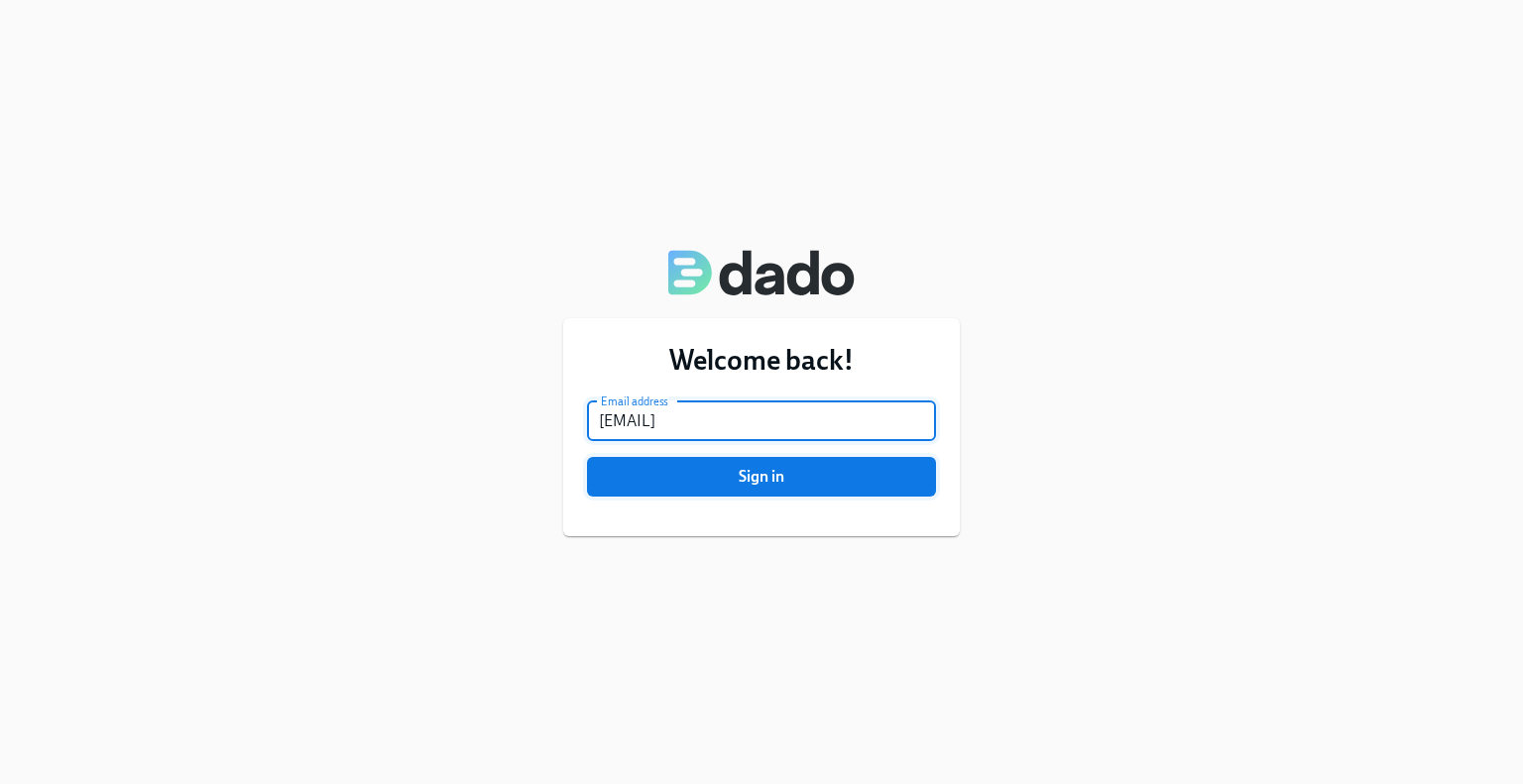 click on "Sign in" at bounding box center (762, 477) 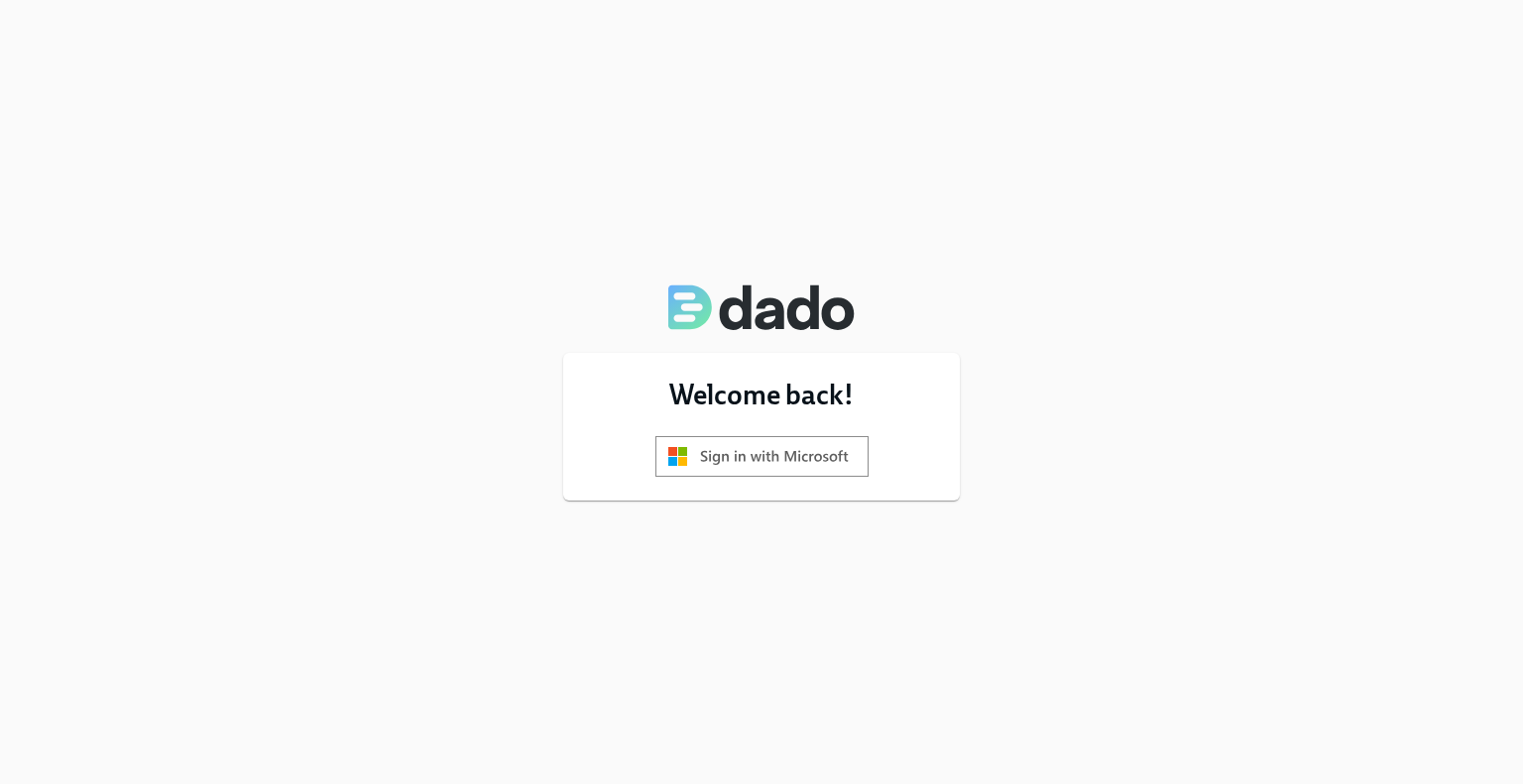 click at bounding box center (762, 456) 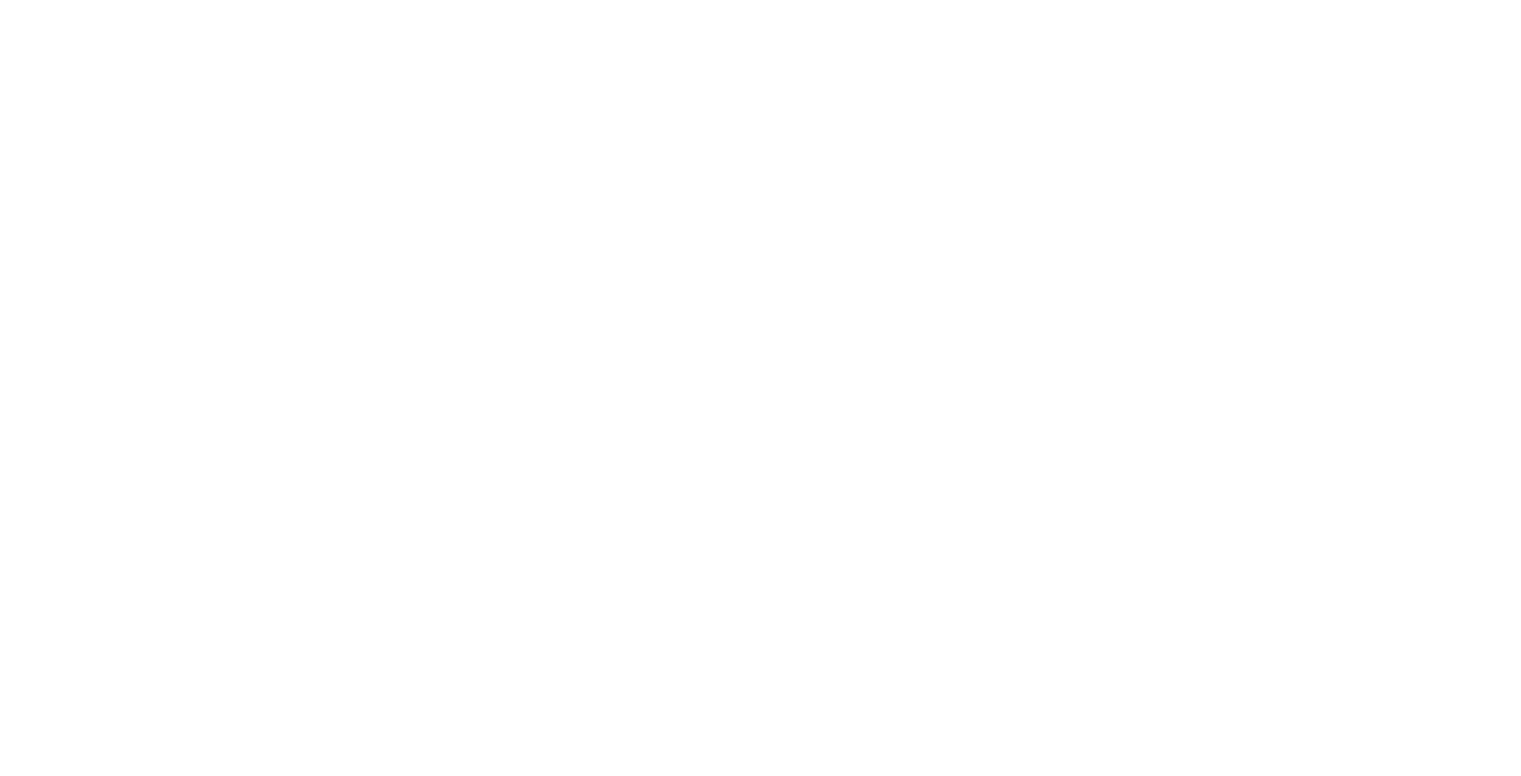 scroll, scrollTop: 0, scrollLeft: 0, axis: both 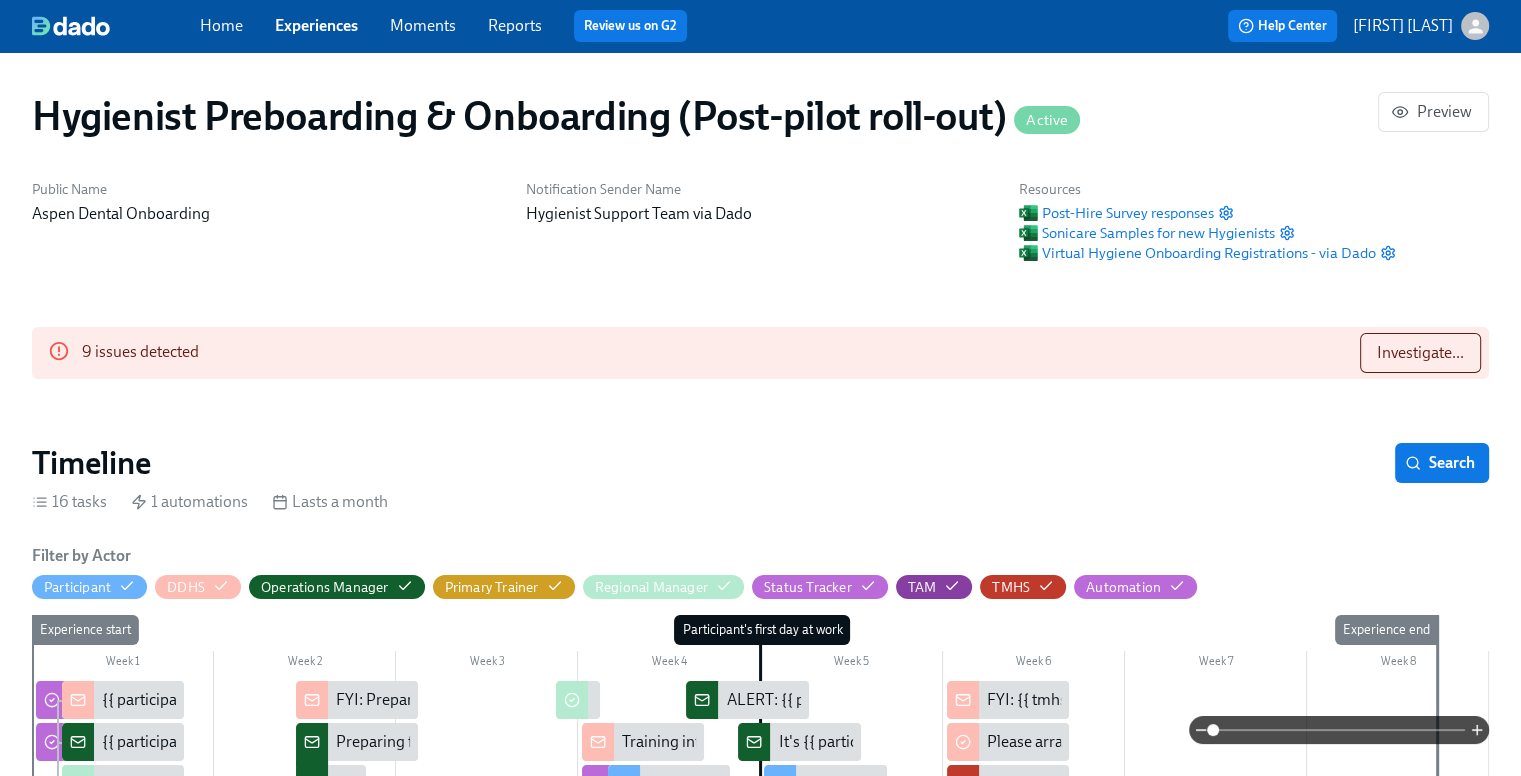 click on "Experiences" at bounding box center (316, 26) 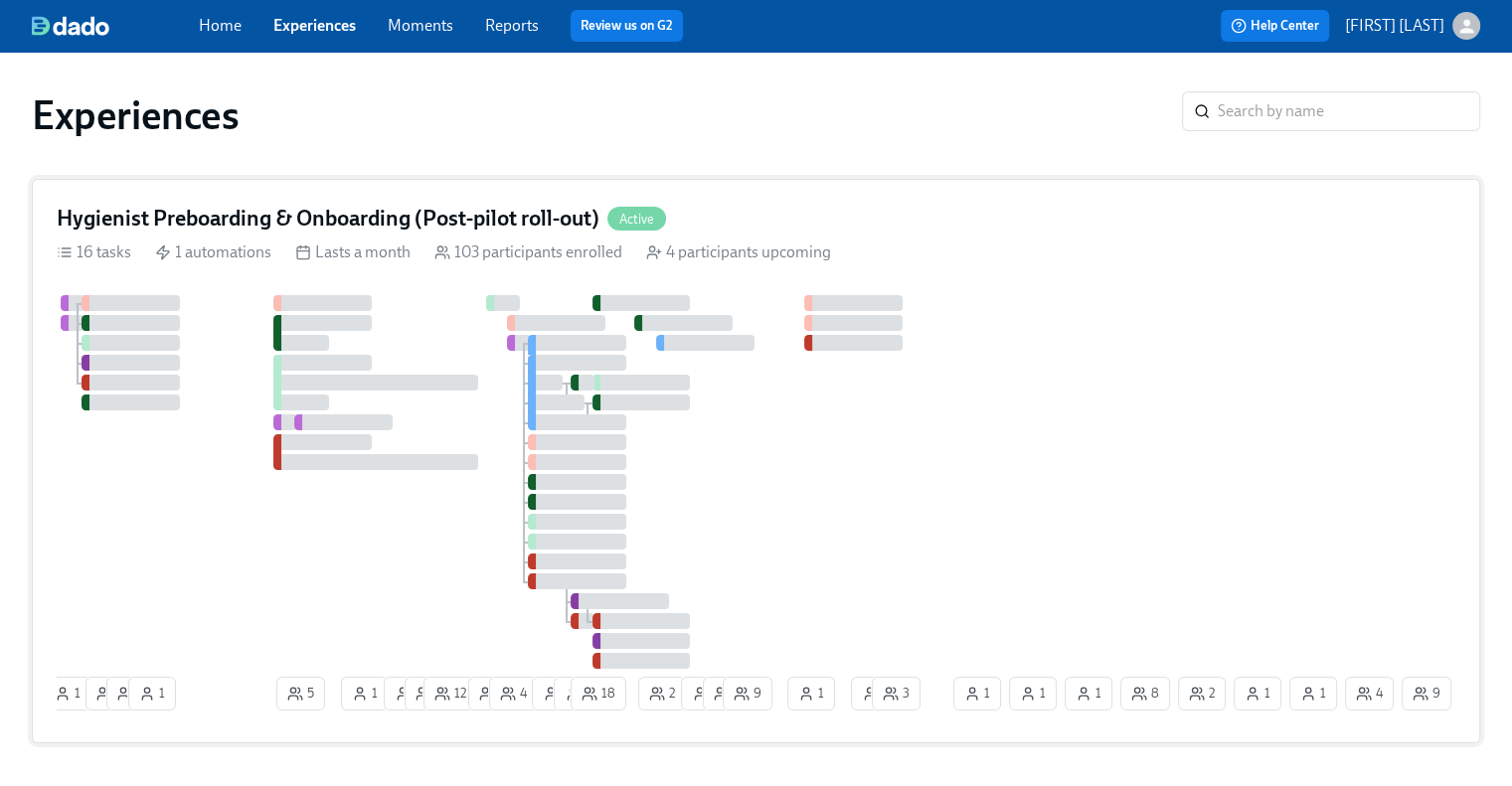 click on "16 tasks" at bounding box center (93, 252) 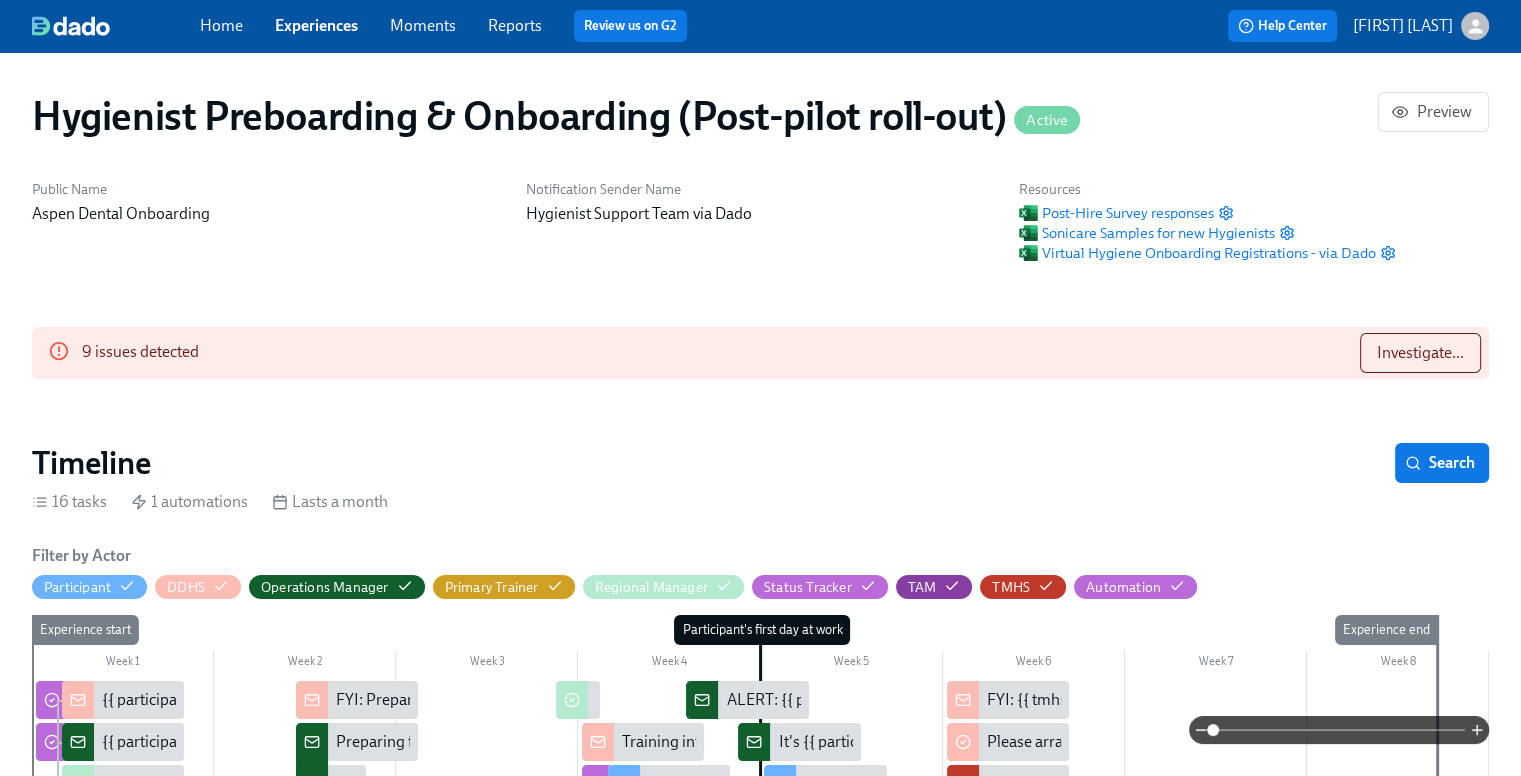 scroll, scrollTop: 0, scrollLeft: 19900, axis: horizontal 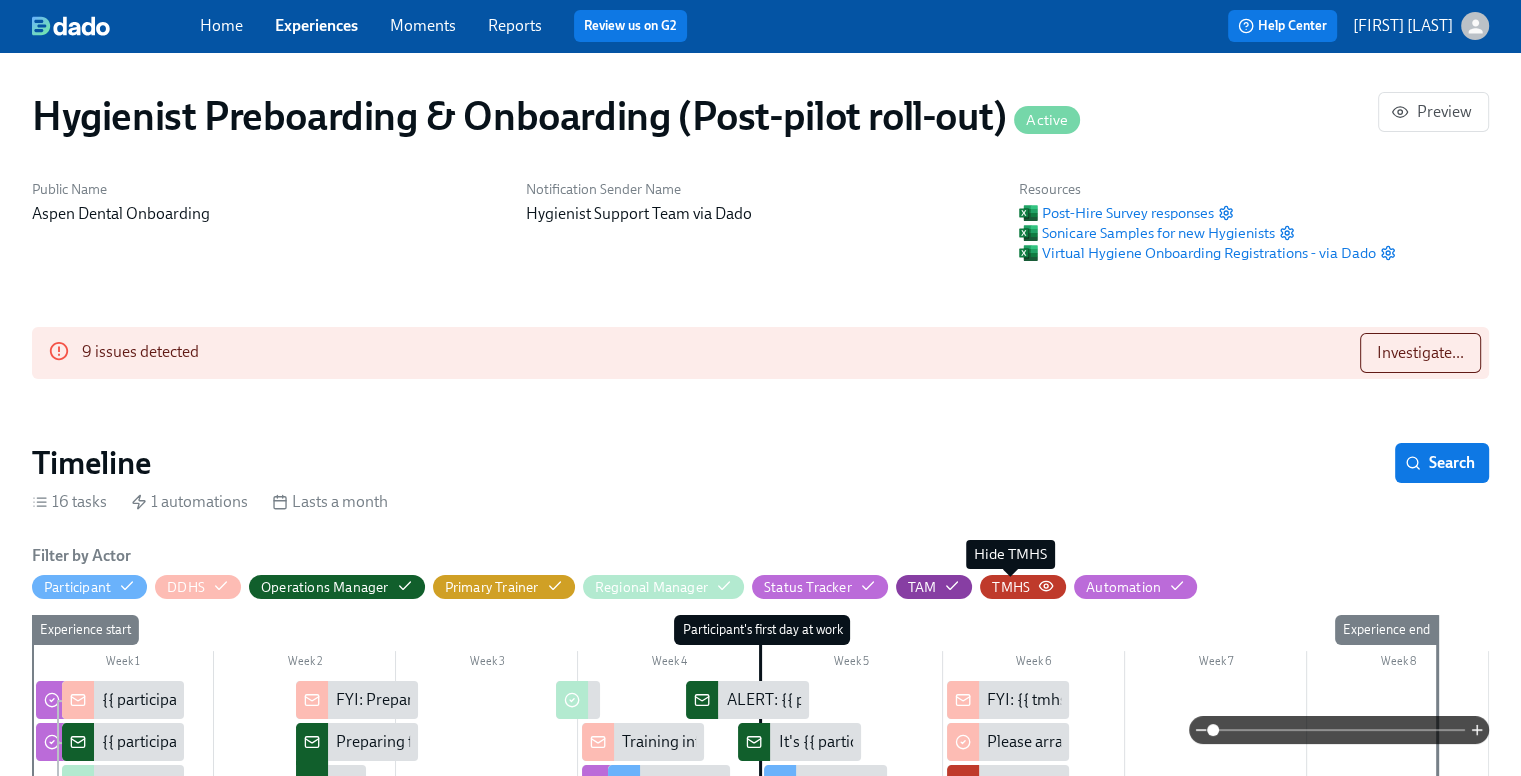 click on "TMHS" at bounding box center (1011, 587) 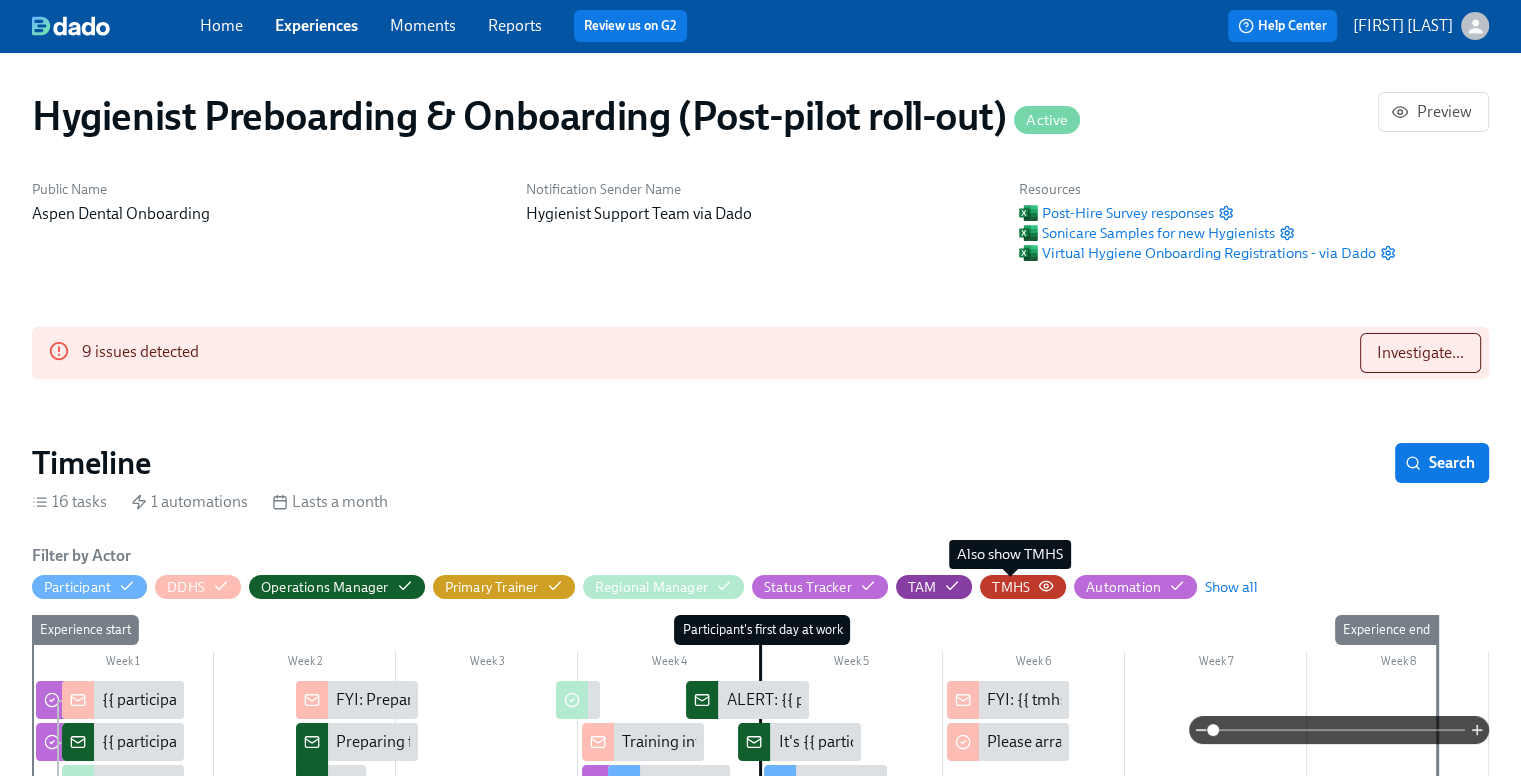 click on "TMHS" at bounding box center [1011, 587] 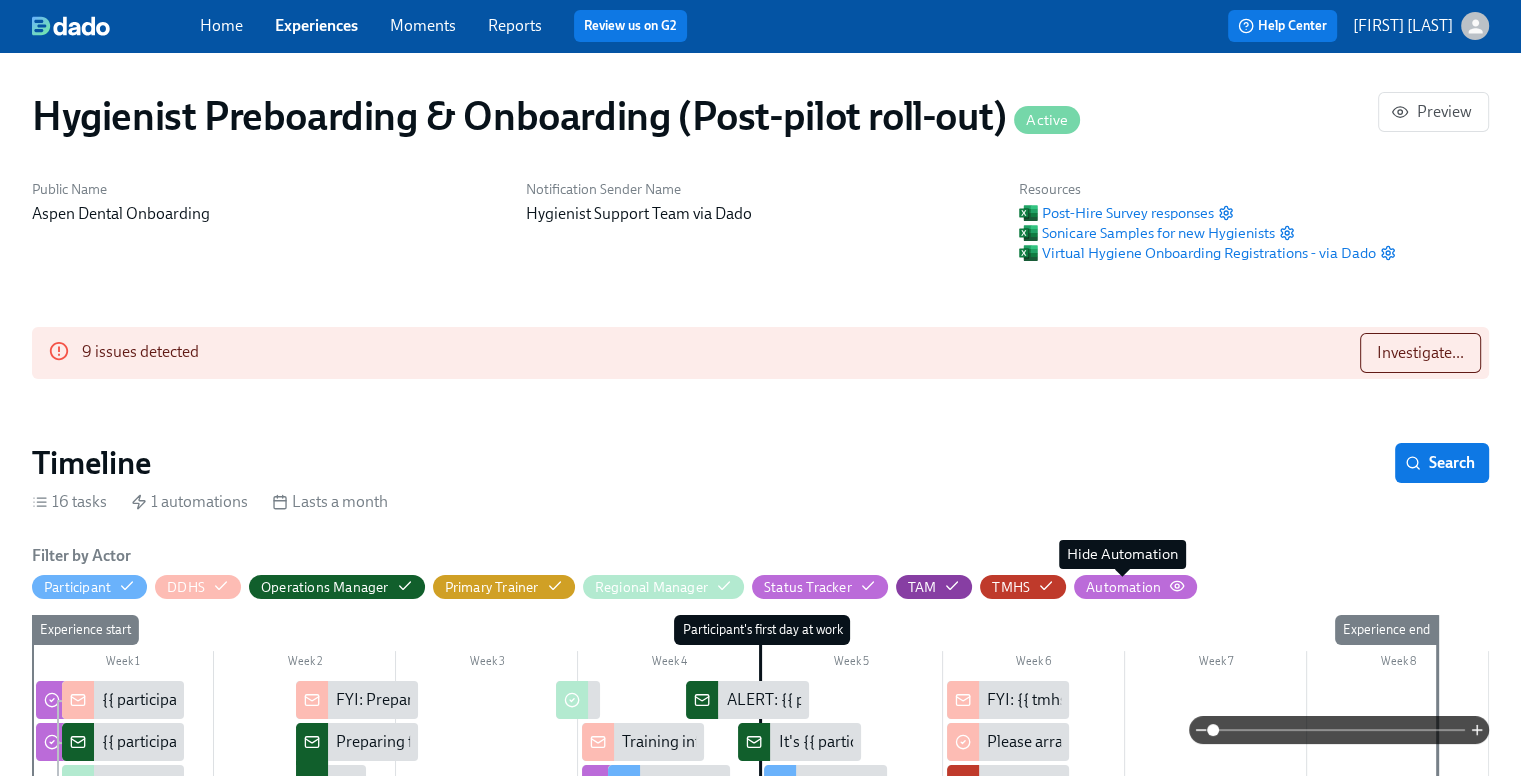 click on "Automation" at bounding box center [1123, 587] 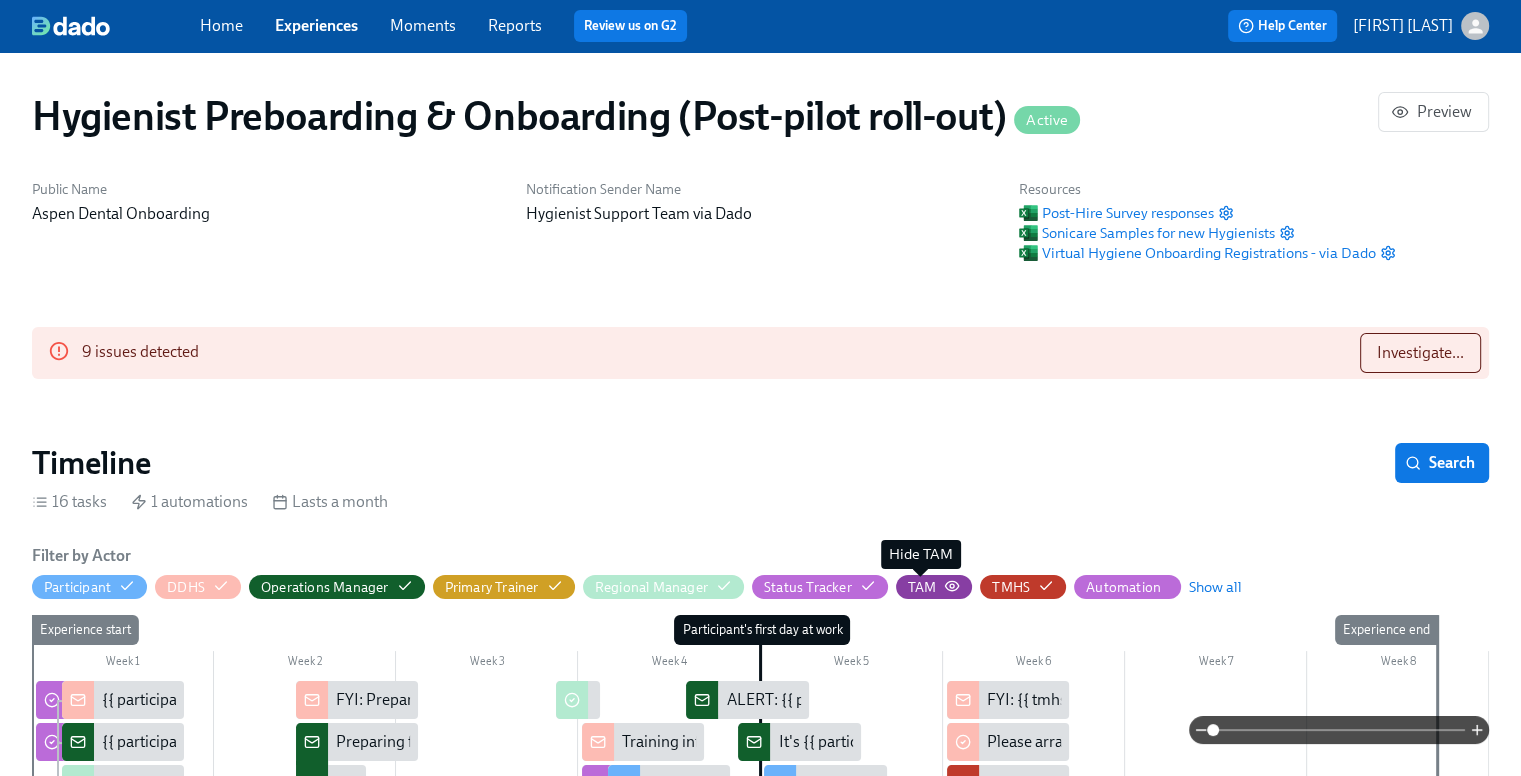 click on "TAM" at bounding box center [922, 587] 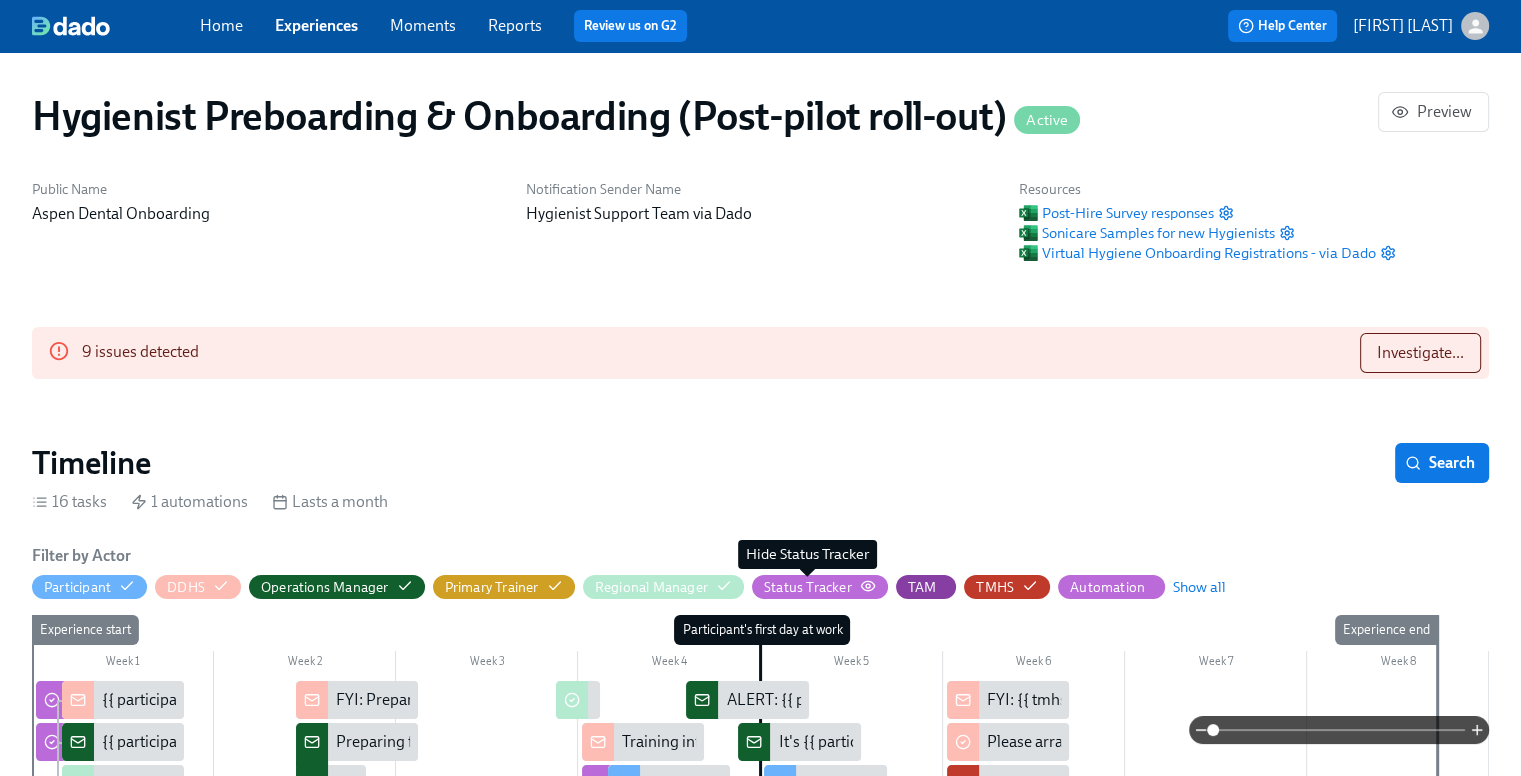 click on "Status Tracker" at bounding box center [808, 587] 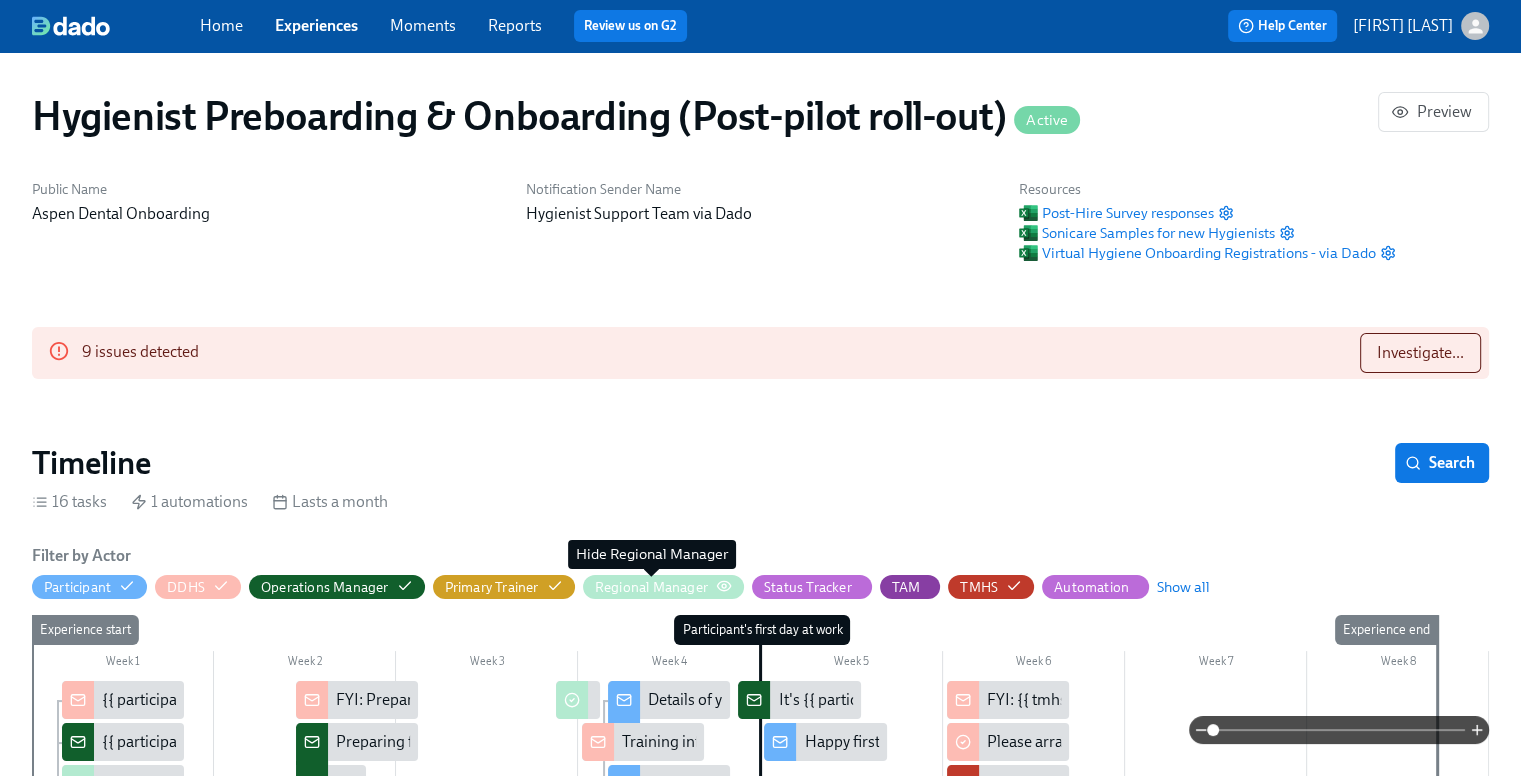 click on "Regional Manager" at bounding box center (651, 587) 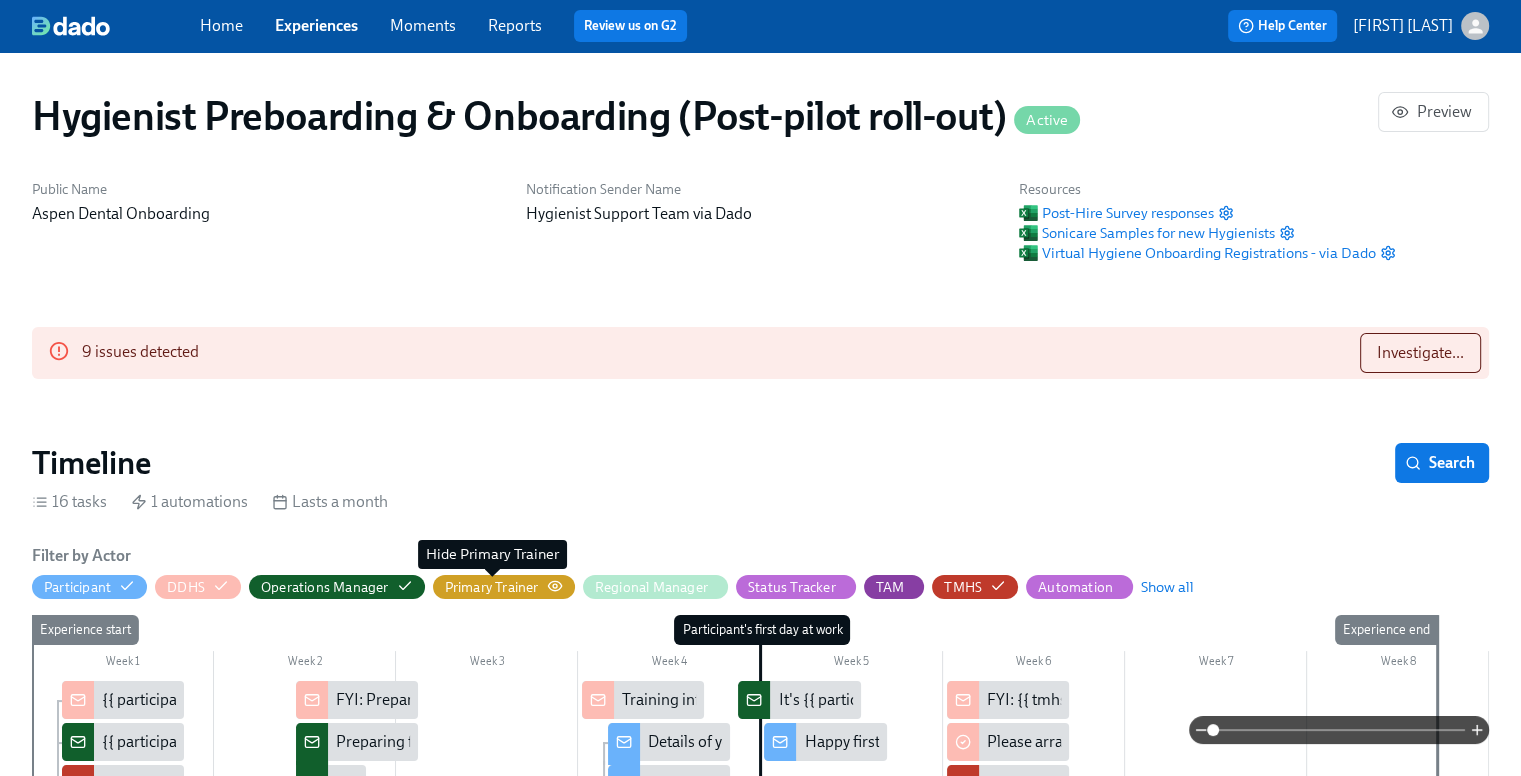 click on "Primary Trainer" at bounding box center (492, 587) 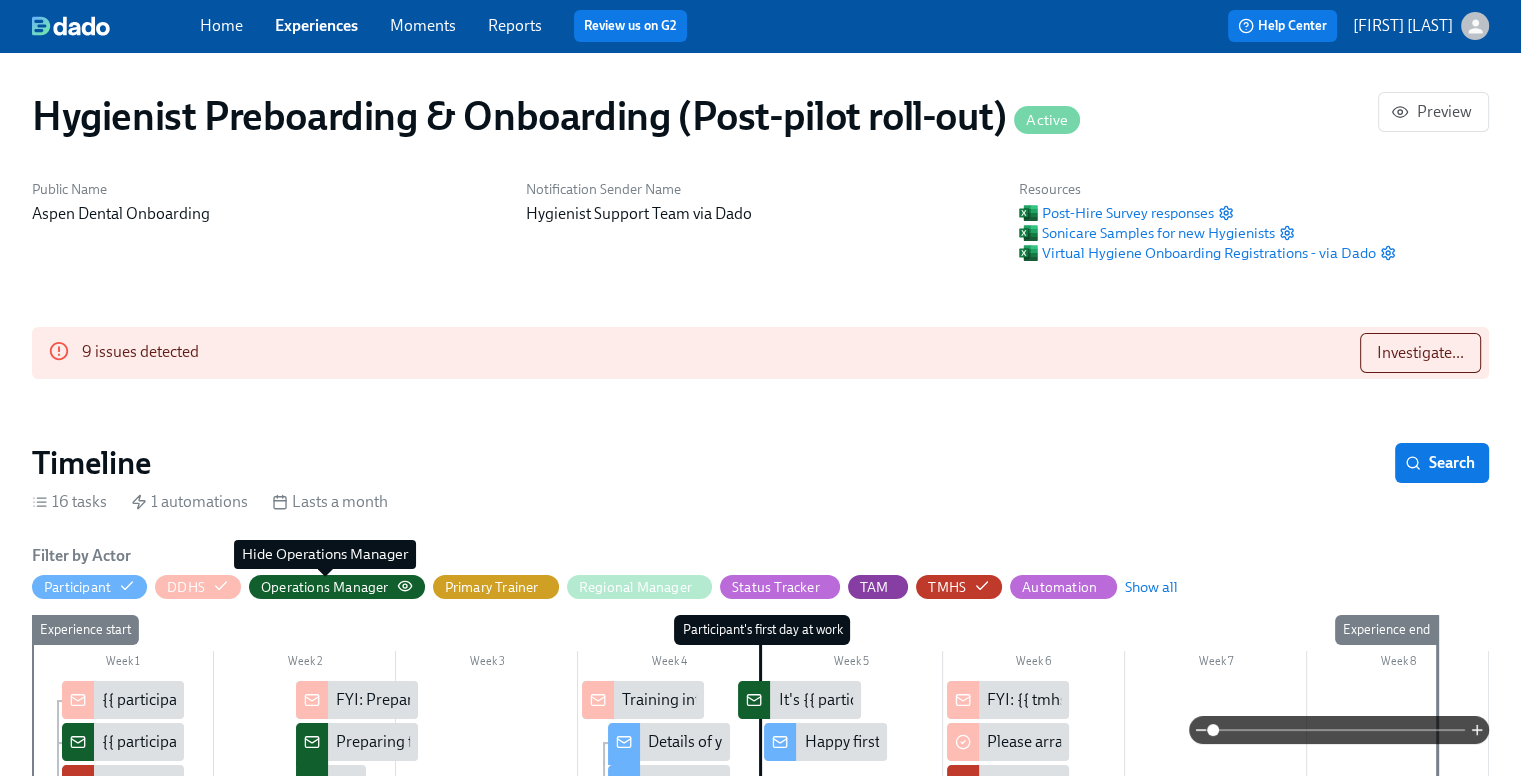 click on "Operations Manager" at bounding box center [325, 587] 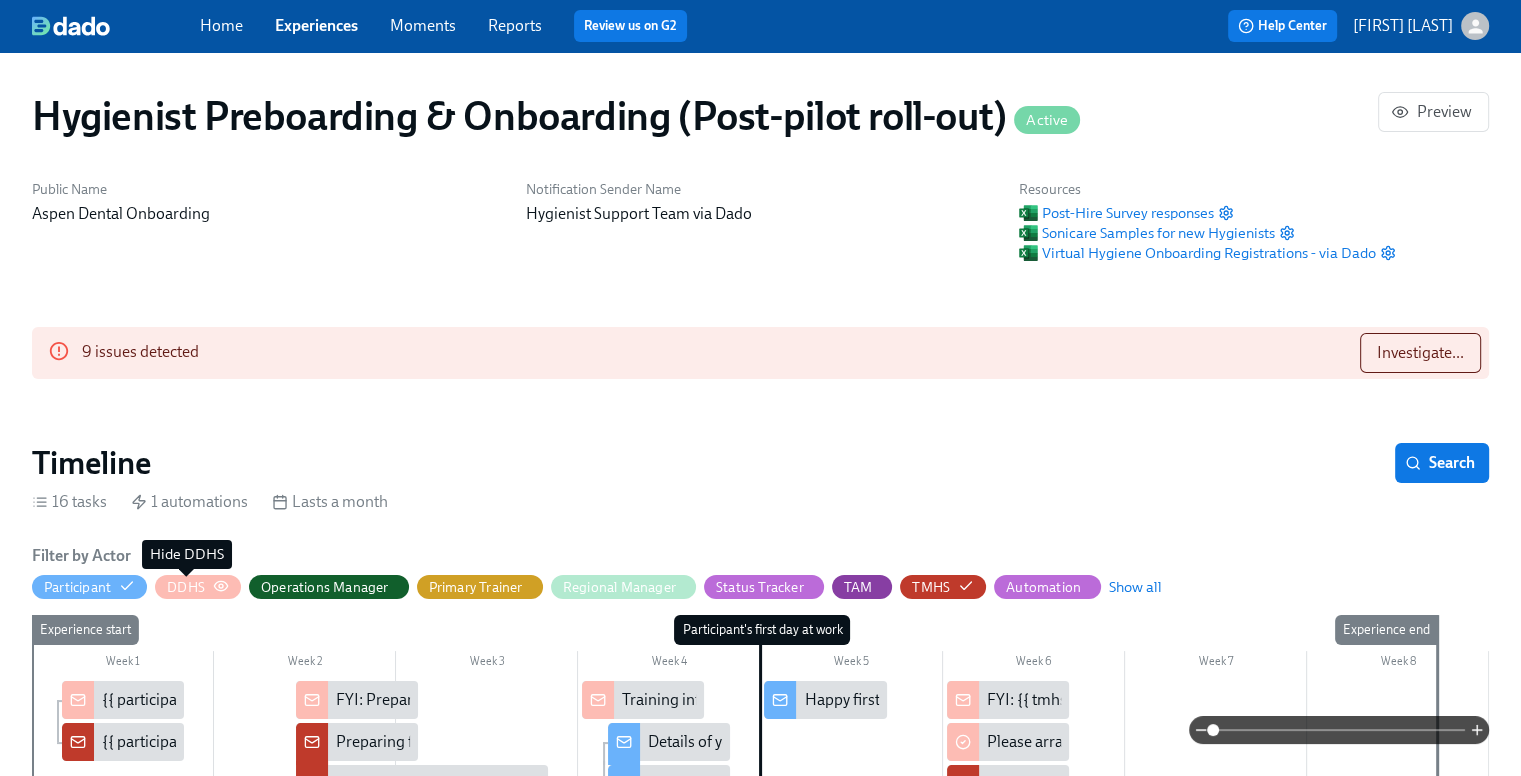 click on "DDHS" at bounding box center (186, 587) 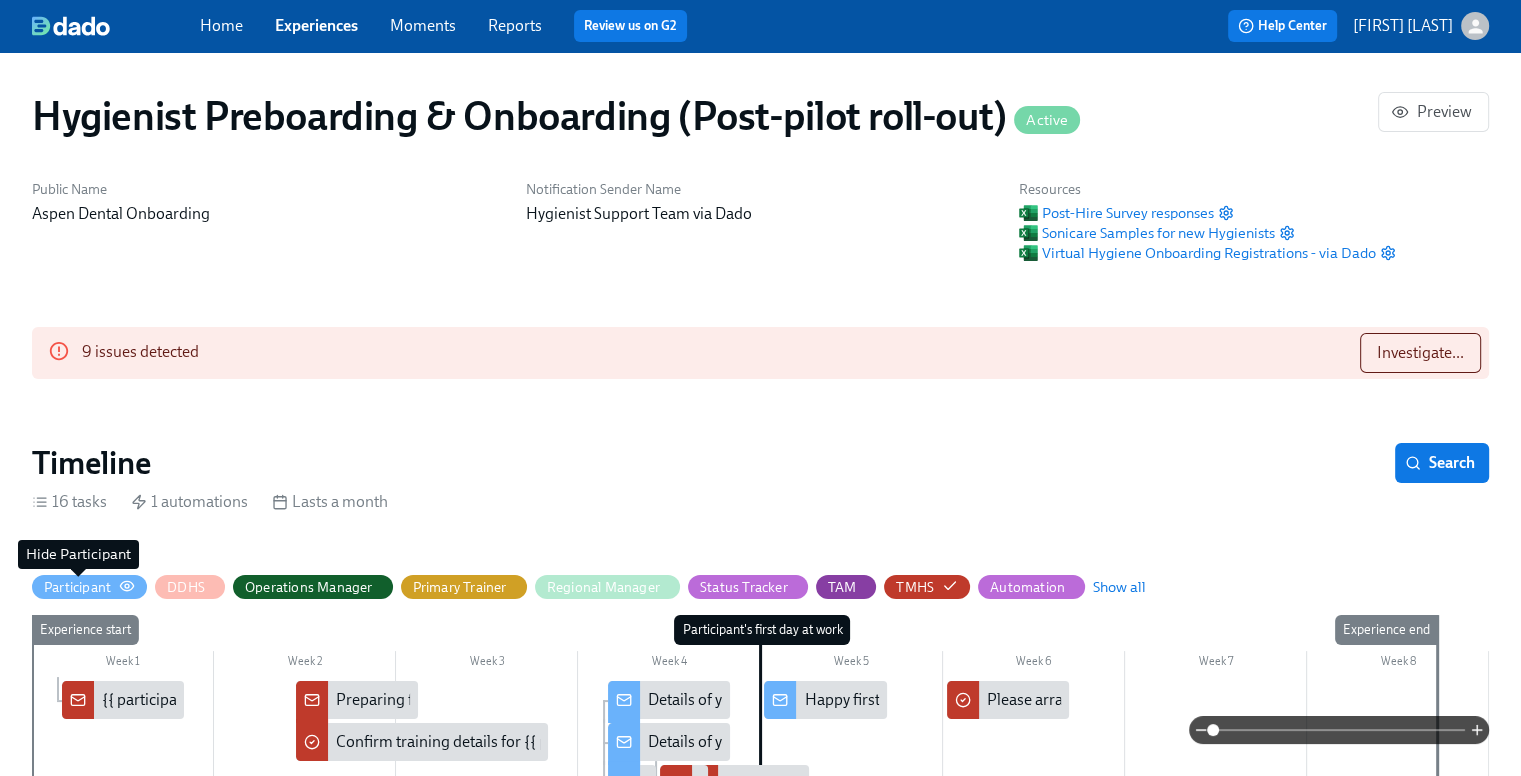 click on "Participant" at bounding box center [77, 587] 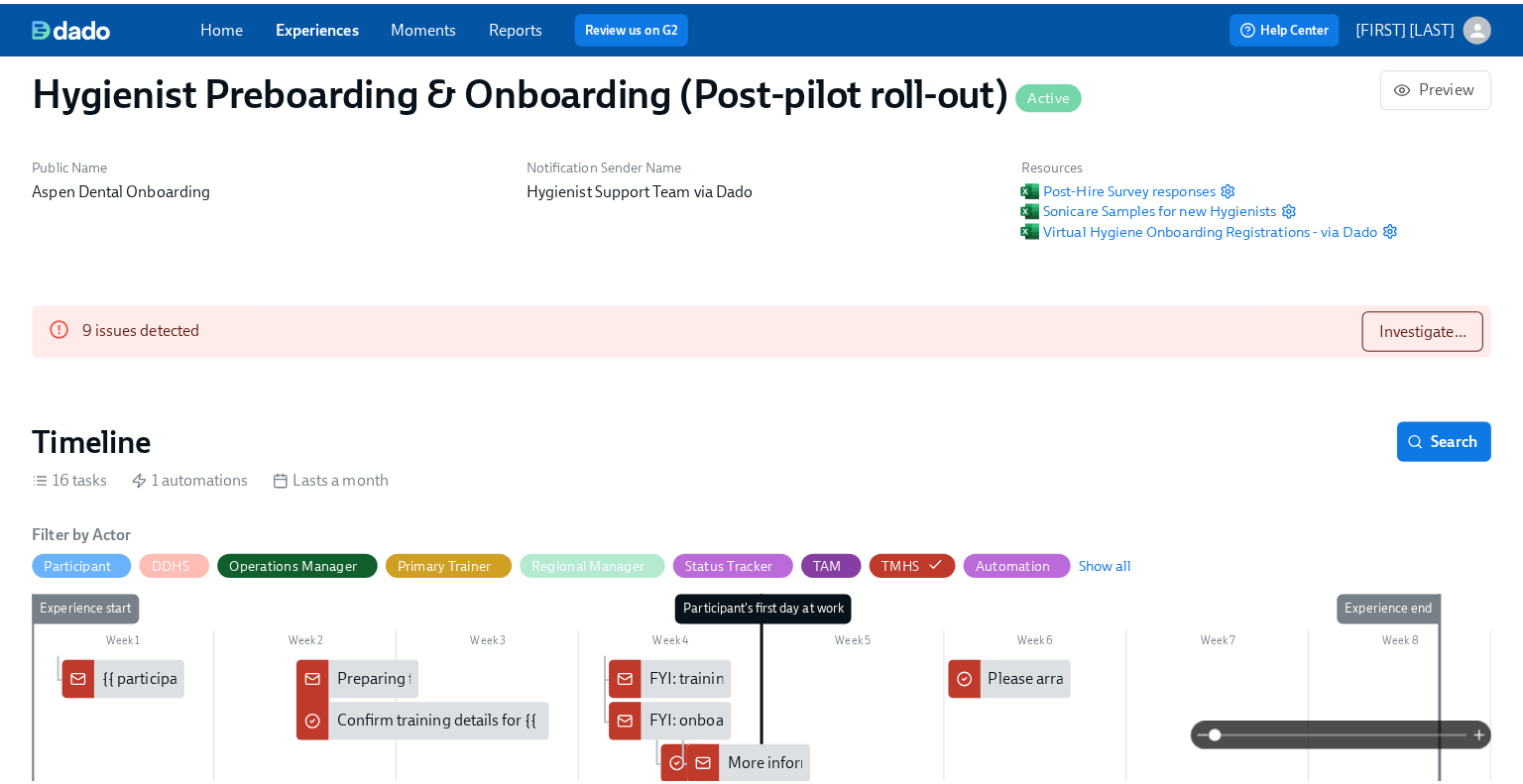 scroll, scrollTop: 11, scrollLeft: 0, axis: vertical 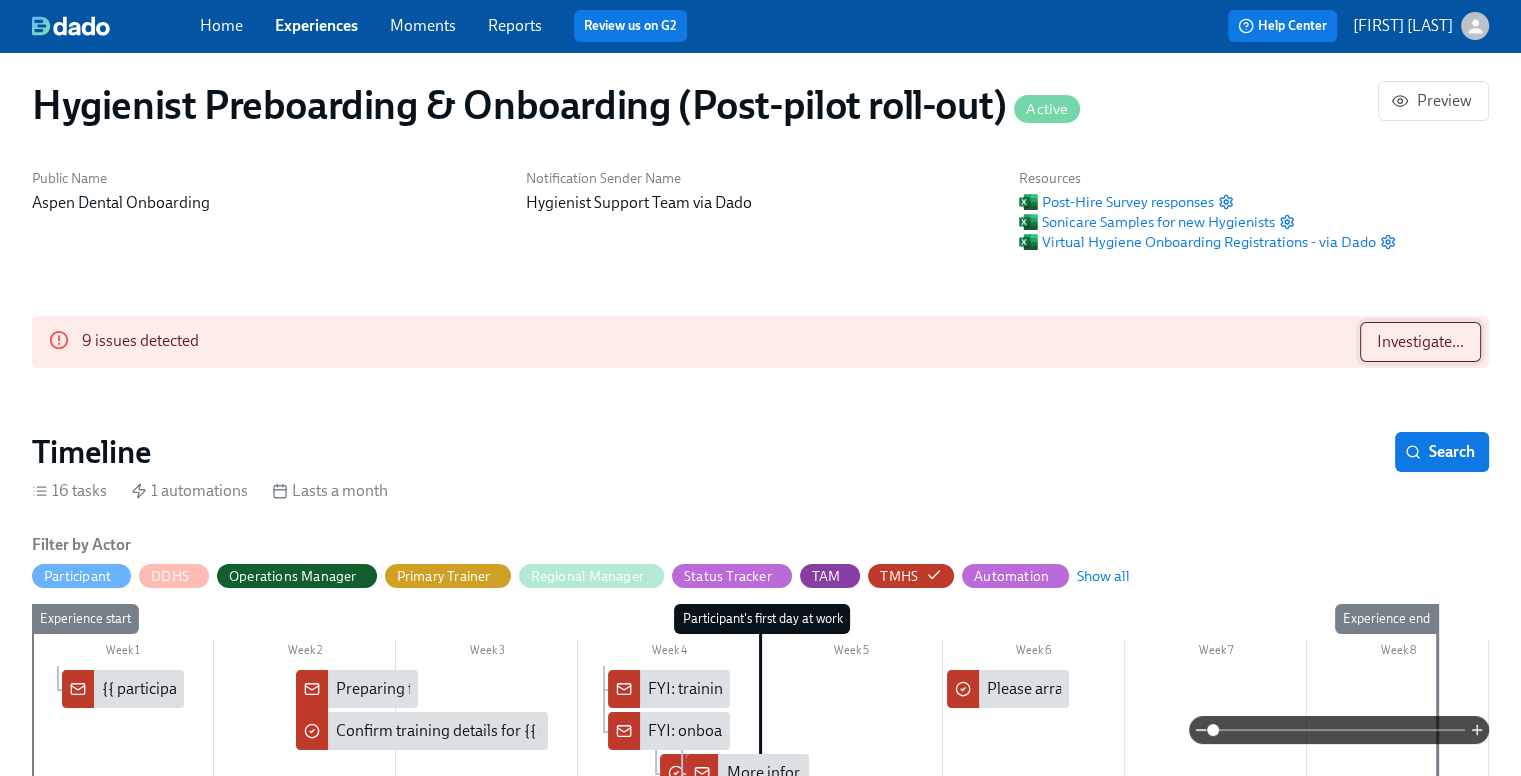 click on "Investigate..." at bounding box center (1420, 342) 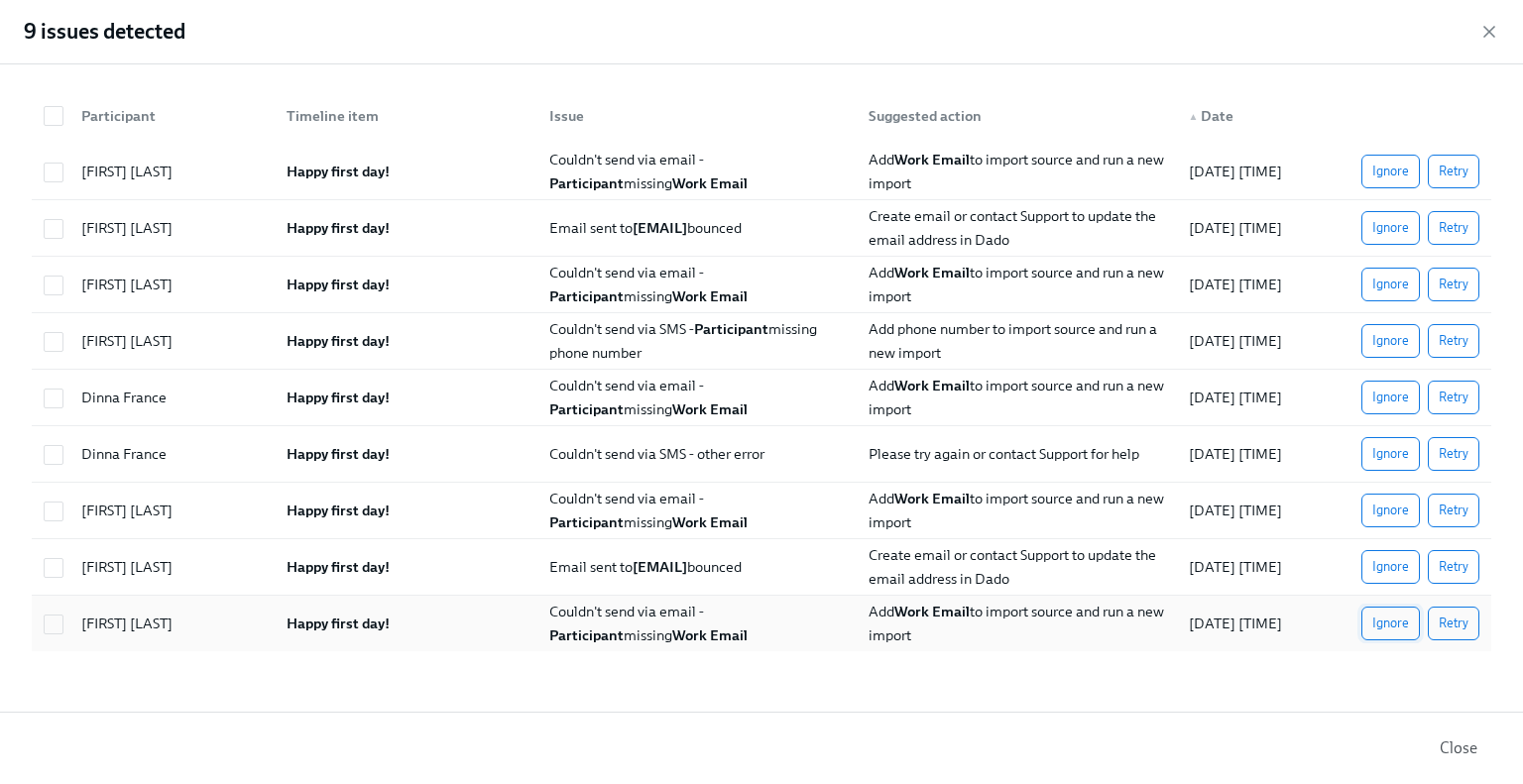 click on "Ignore" at bounding box center [1390, 623] 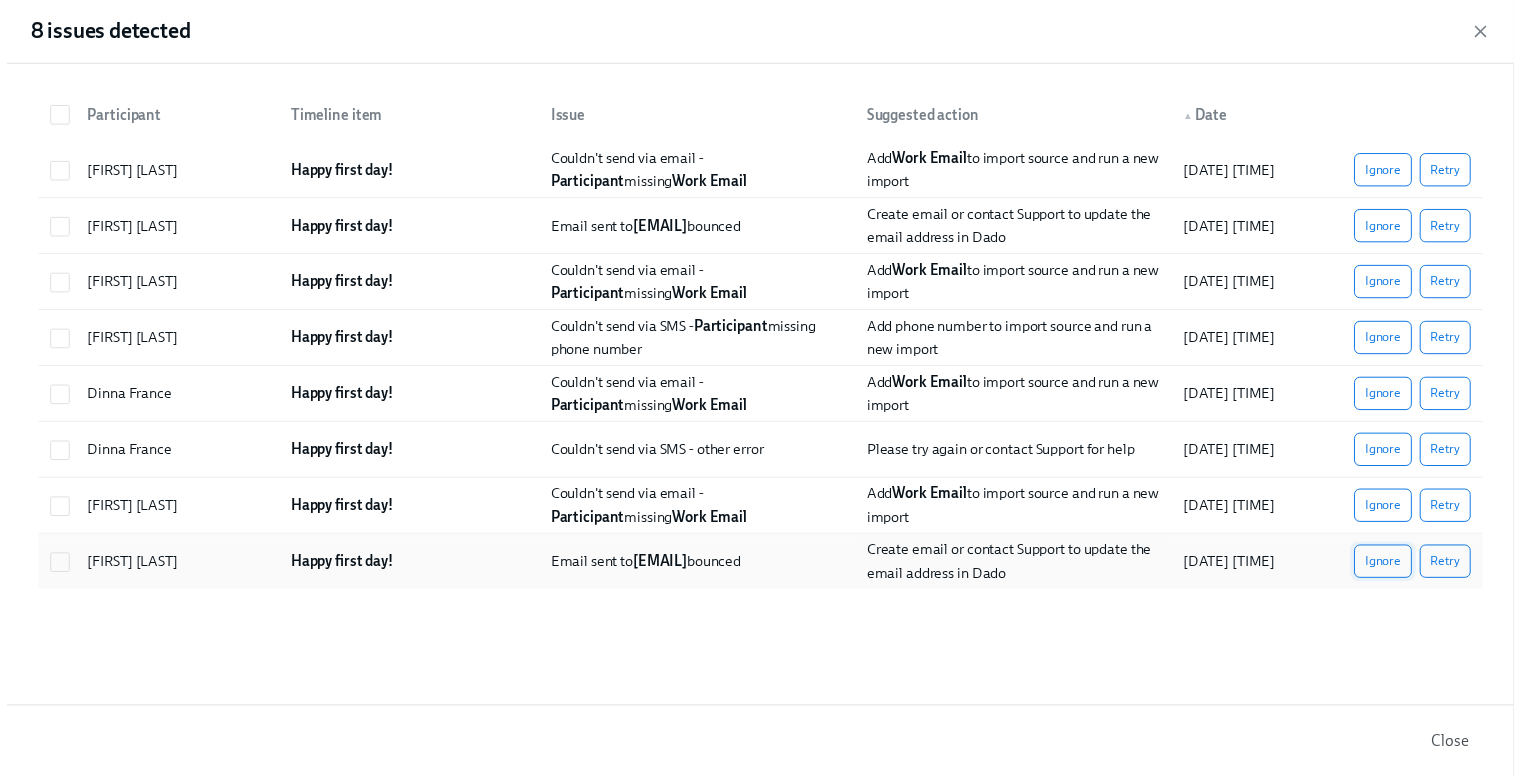 scroll, scrollTop: 0, scrollLeft: 28863, axis: horizontal 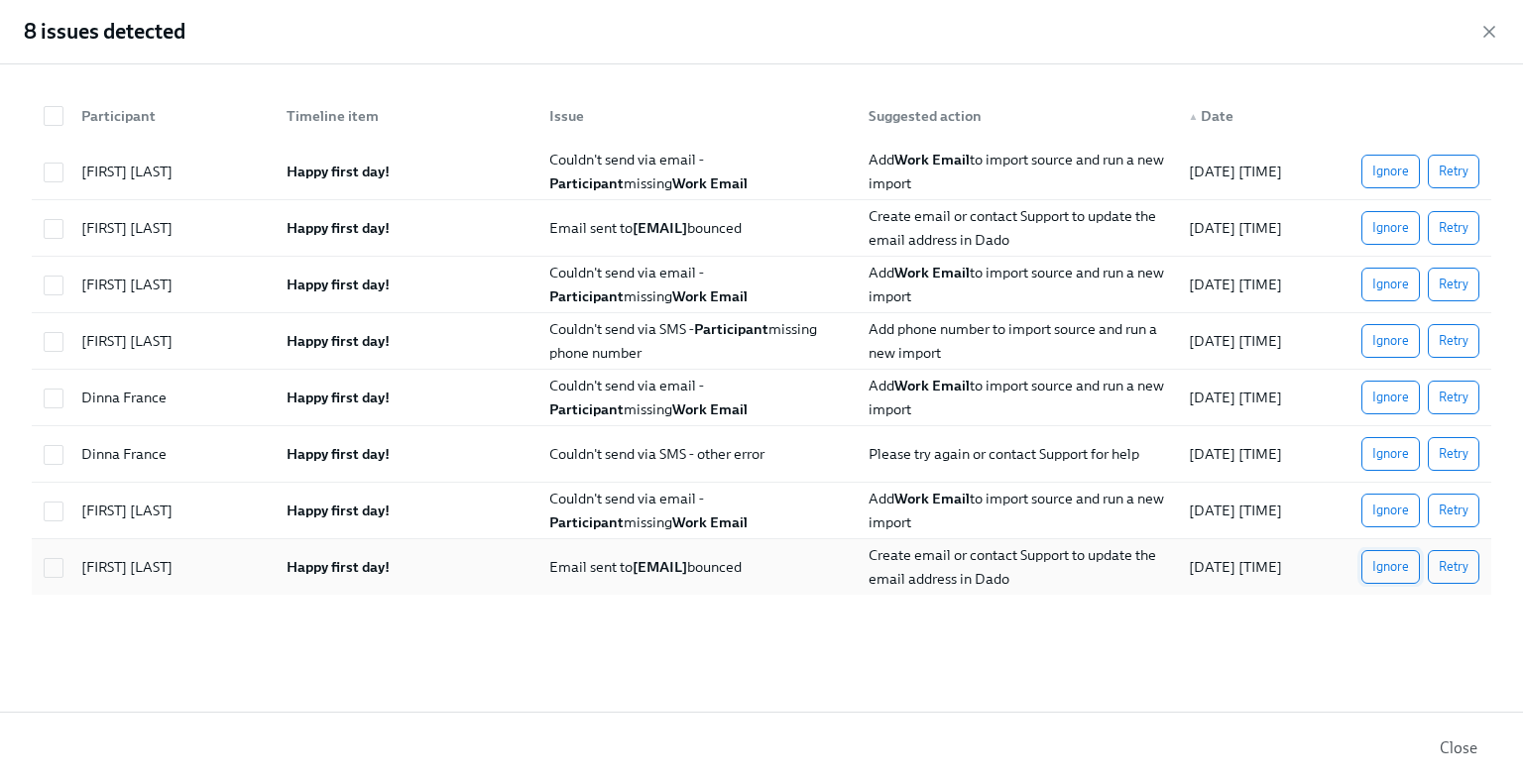 click on "Ignore" at bounding box center (1390, 567) 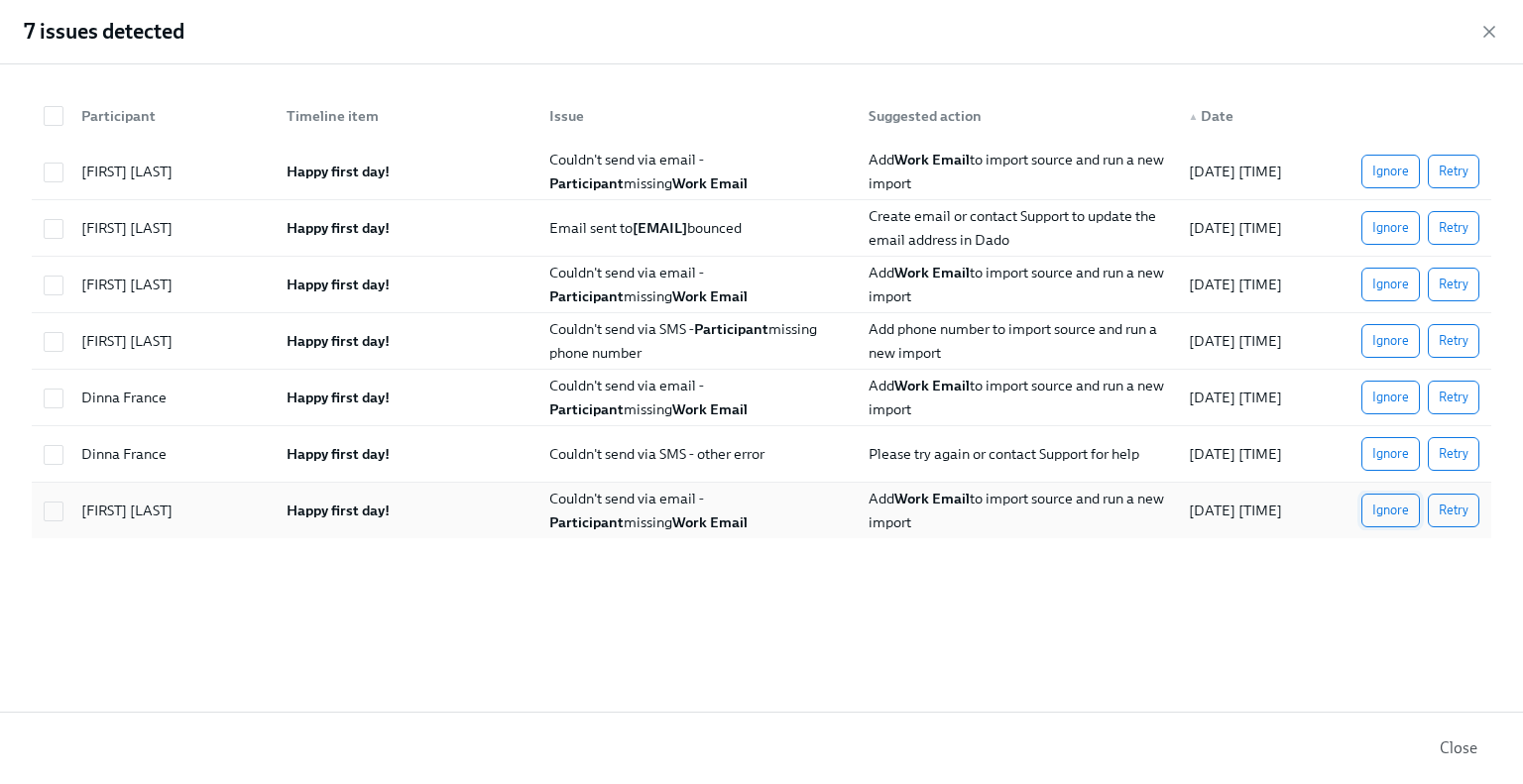 click on "Ignore" at bounding box center [1390, 510] 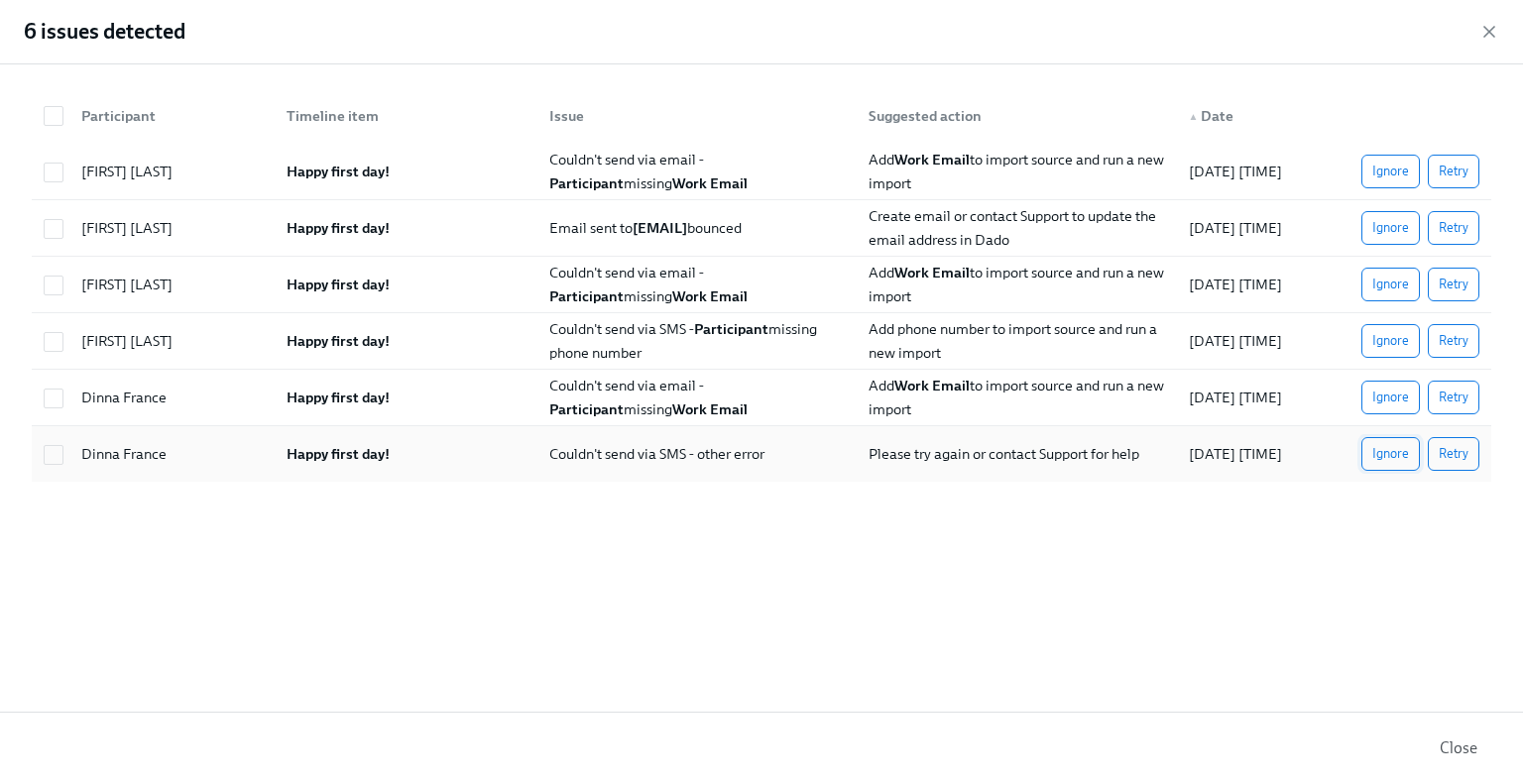 click on "Ignore" at bounding box center [1390, 454] 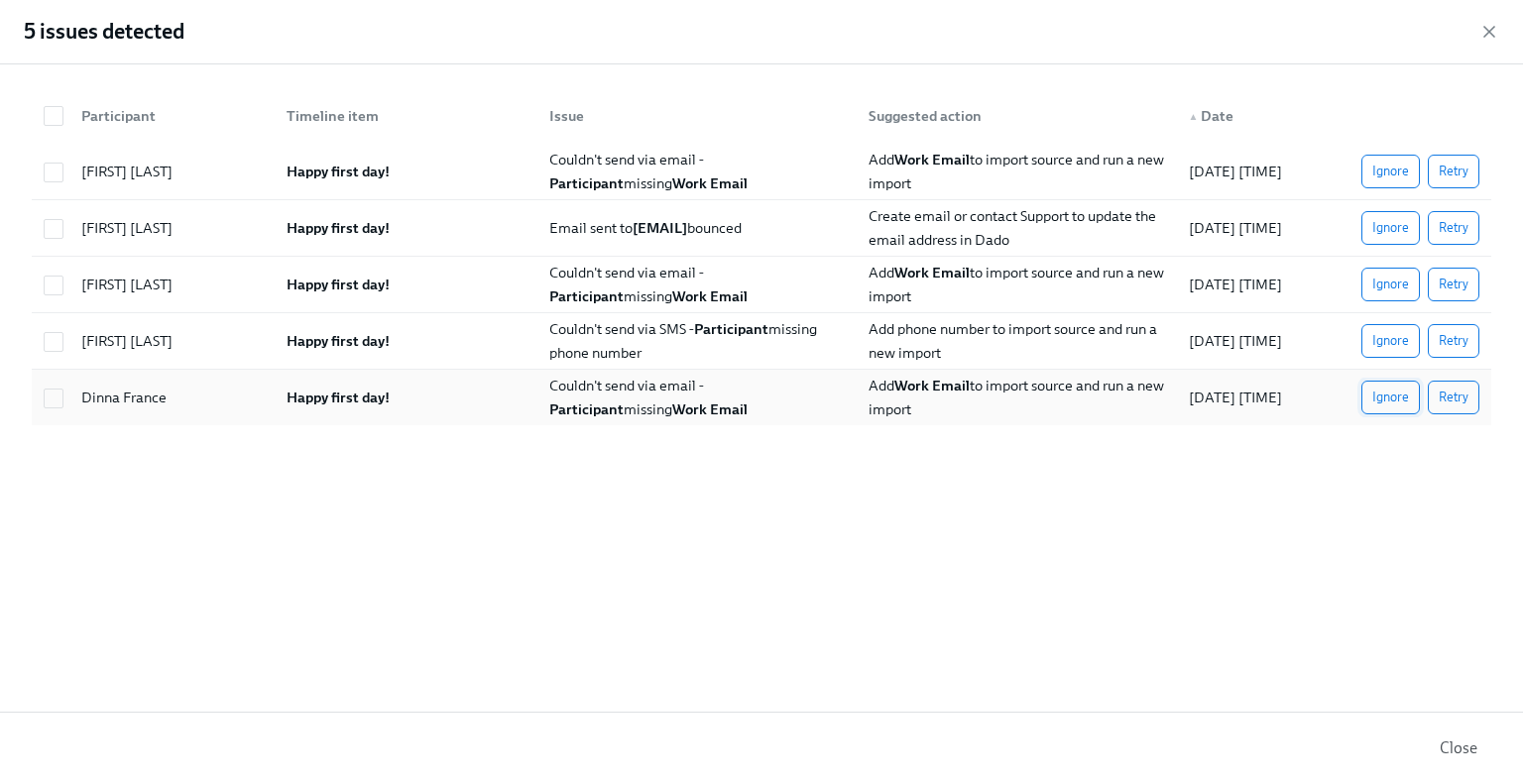 click on "Ignore" at bounding box center (1390, 397) 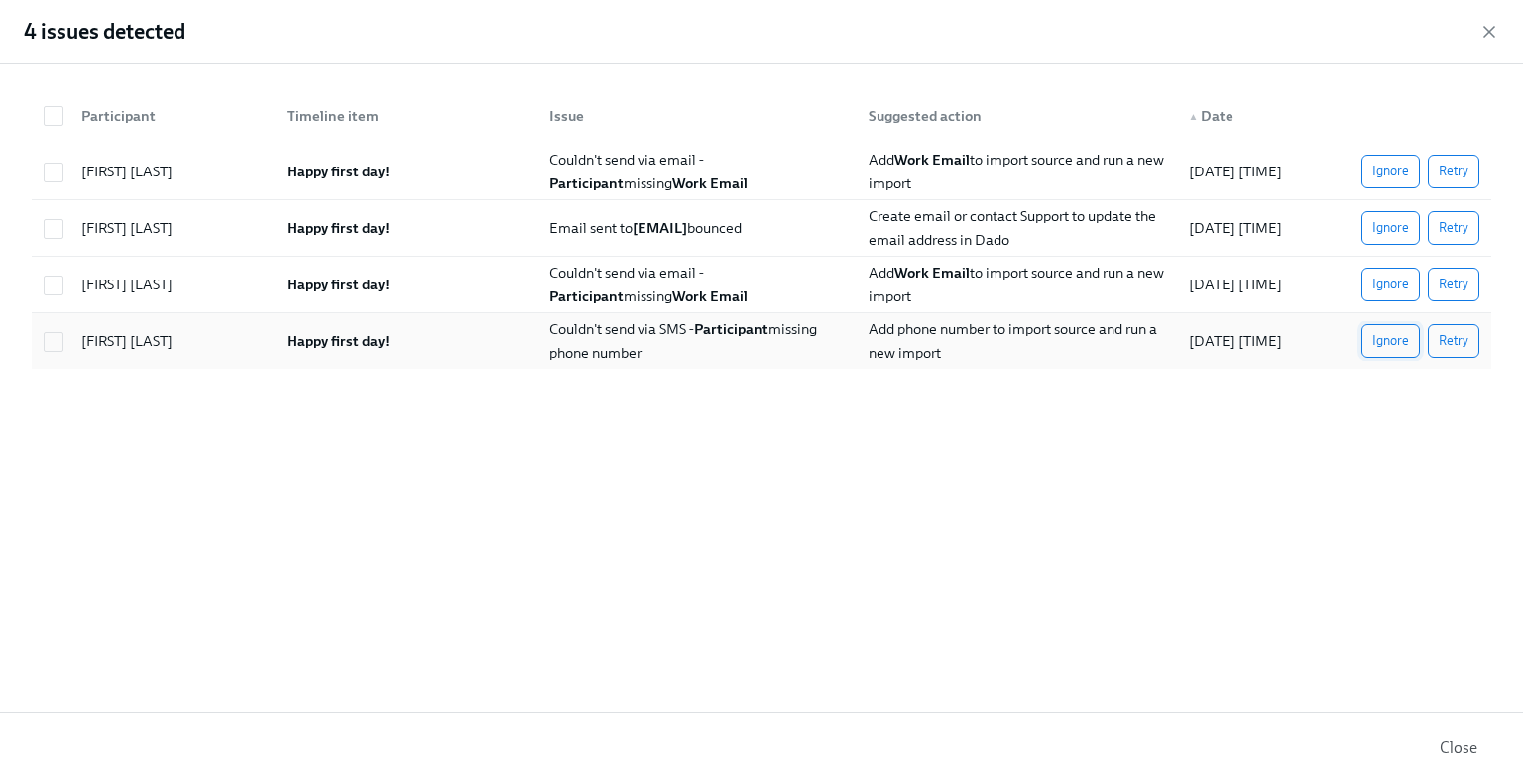 click on "Ignore" at bounding box center (1390, 341) 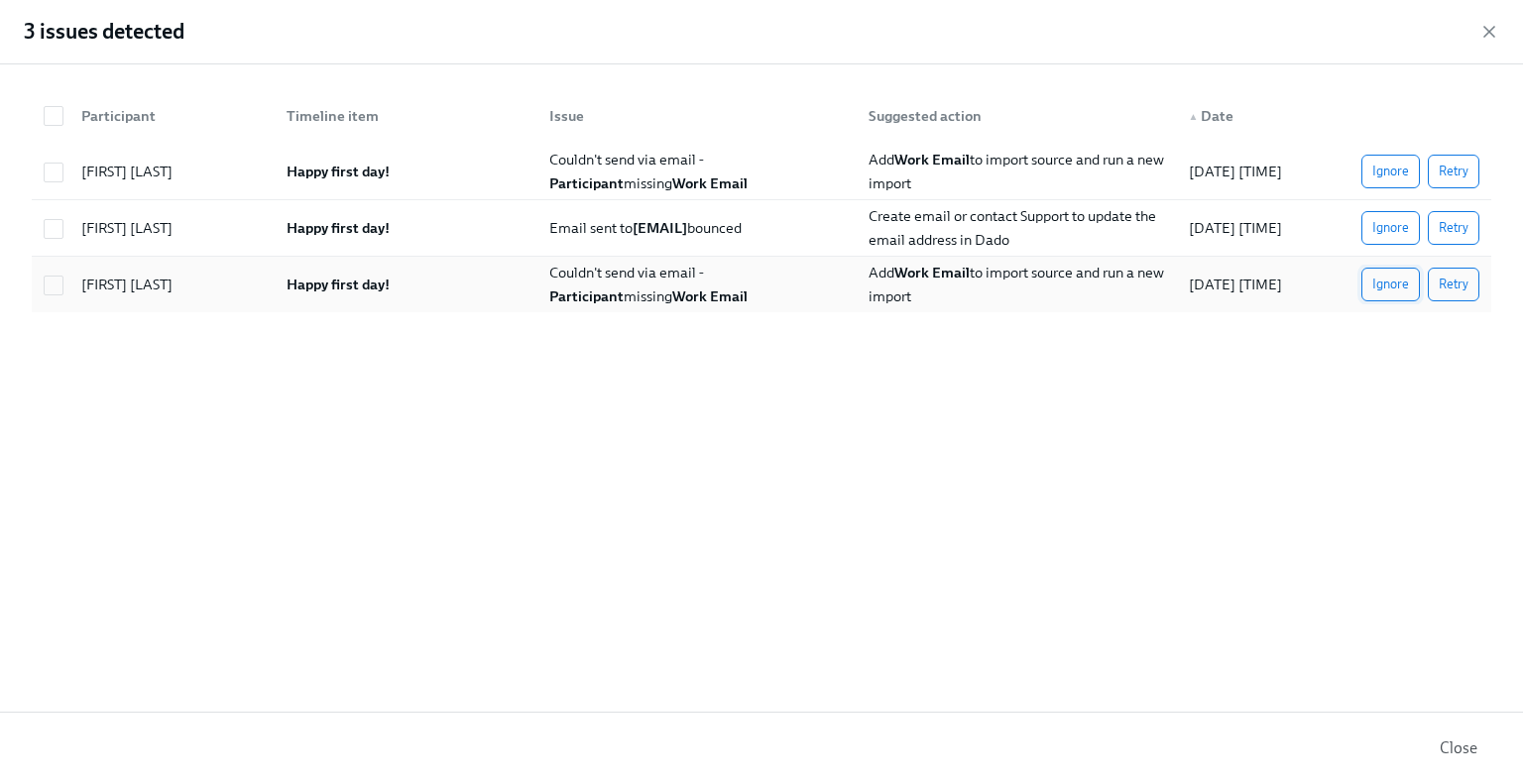 click on "Ignore" at bounding box center (1390, 284) 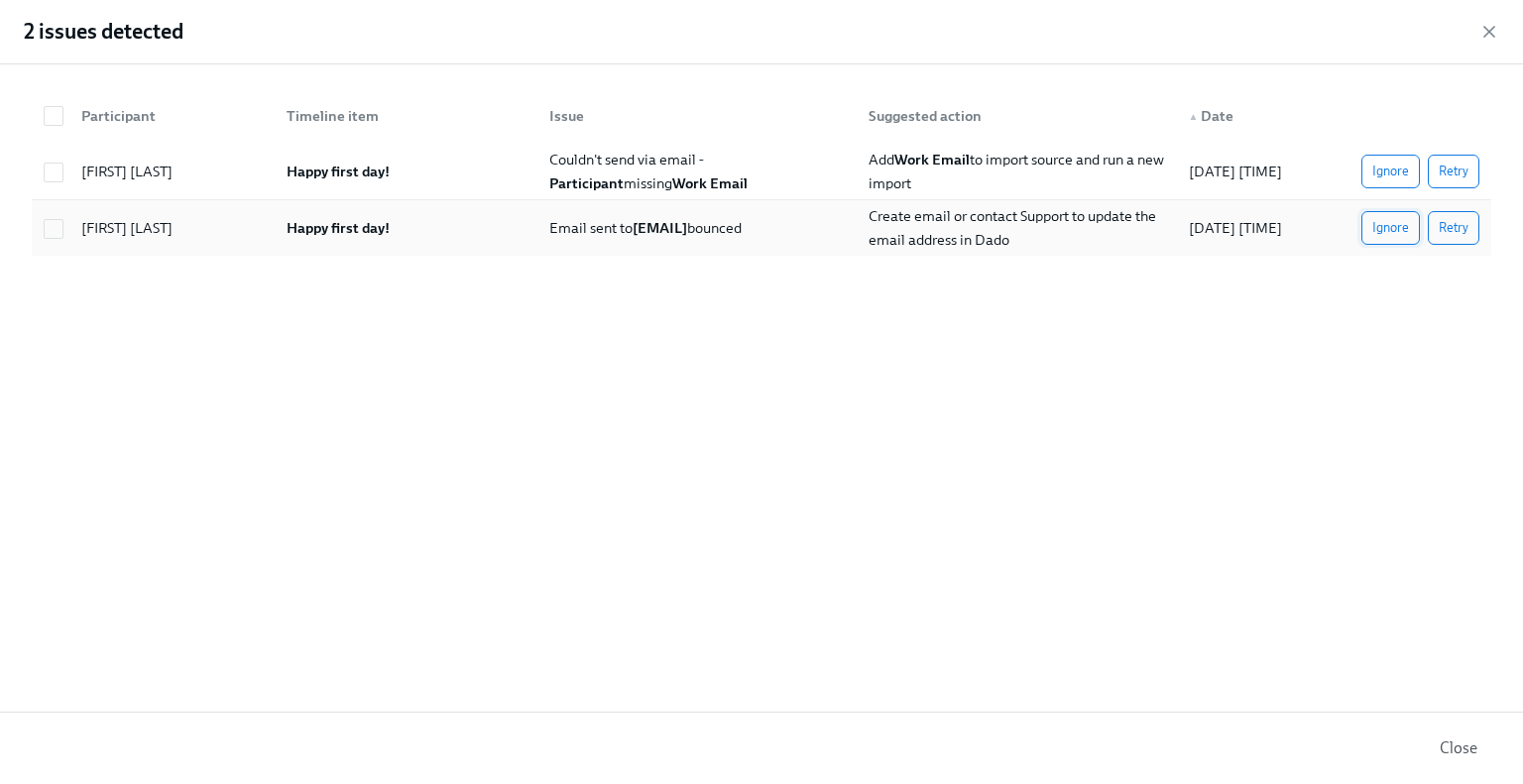 click on "Ignore" at bounding box center [1390, 228] 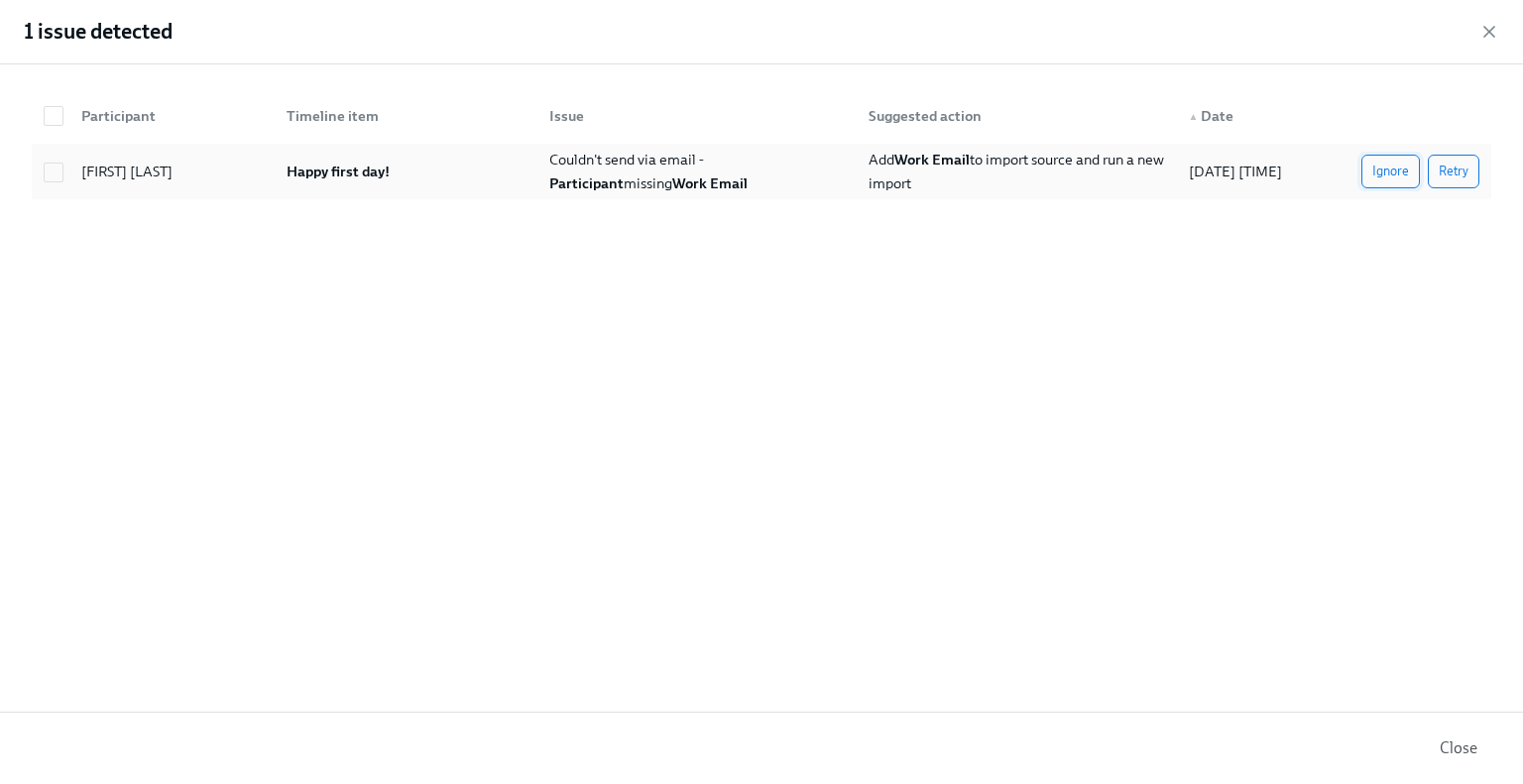 click on "Ignore" at bounding box center [1390, 171] 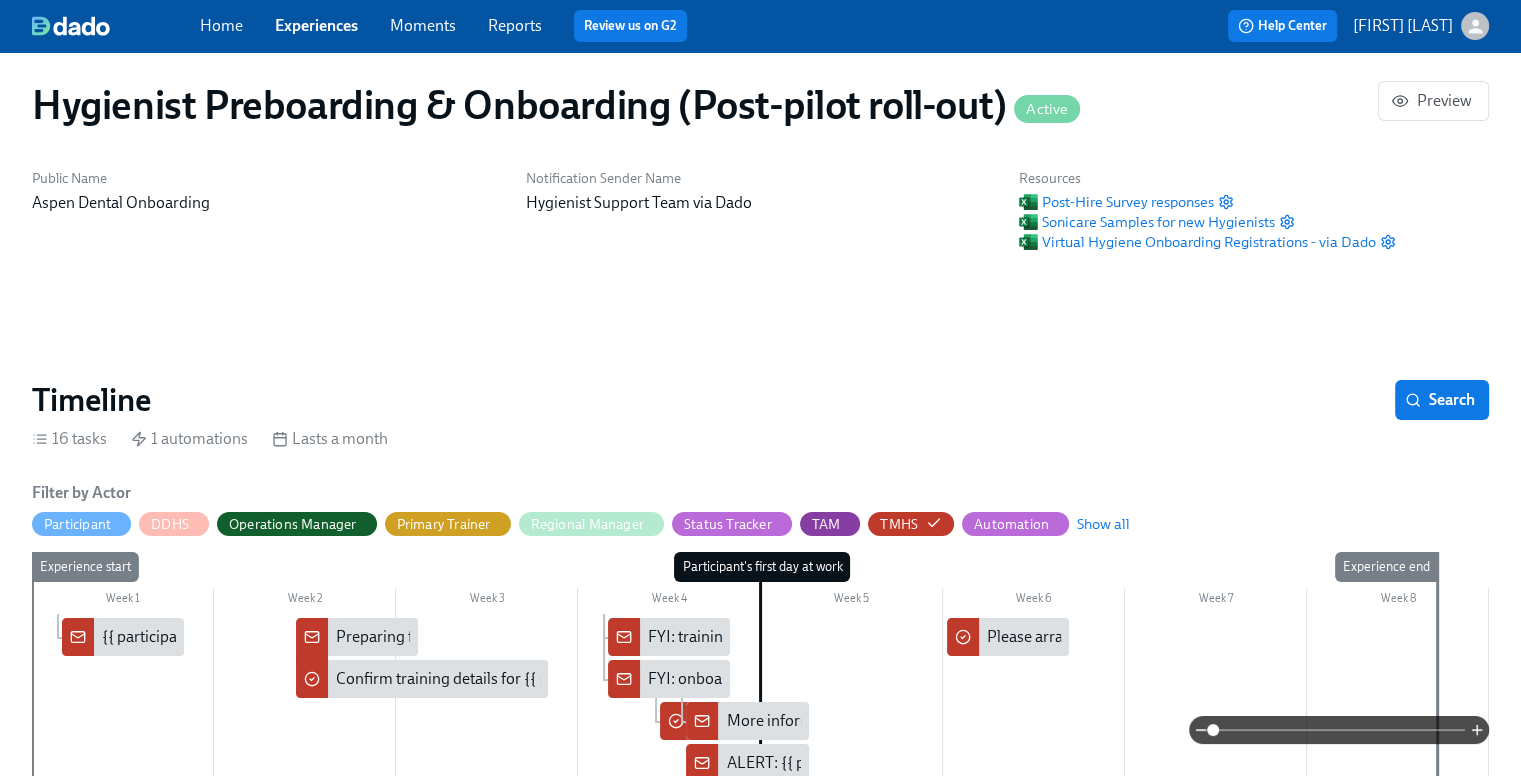 scroll, scrollTop: 0, scrollLeft: 28848, axis: horizontal 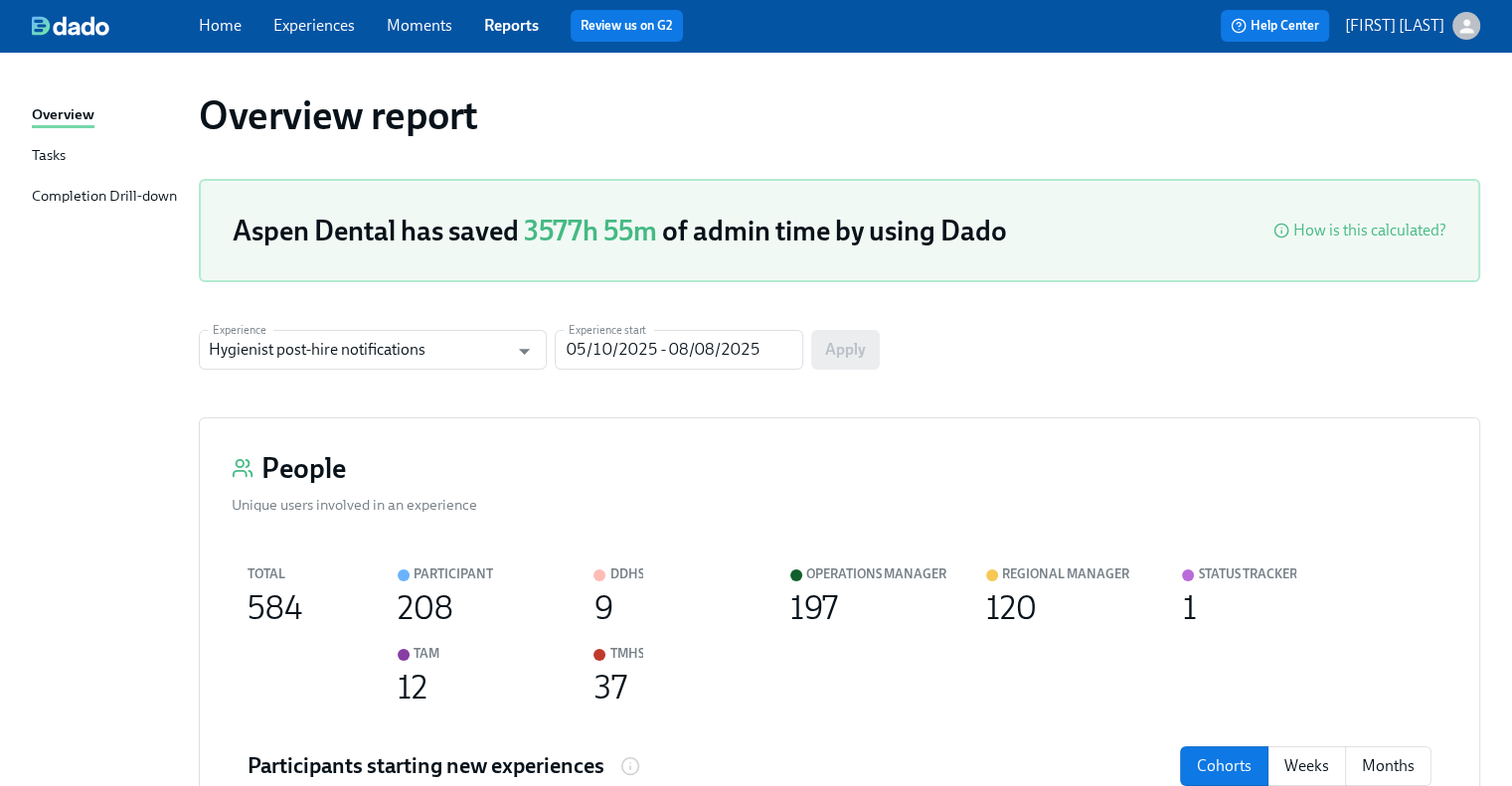 click on "Home" at bounding box center (220, 25) 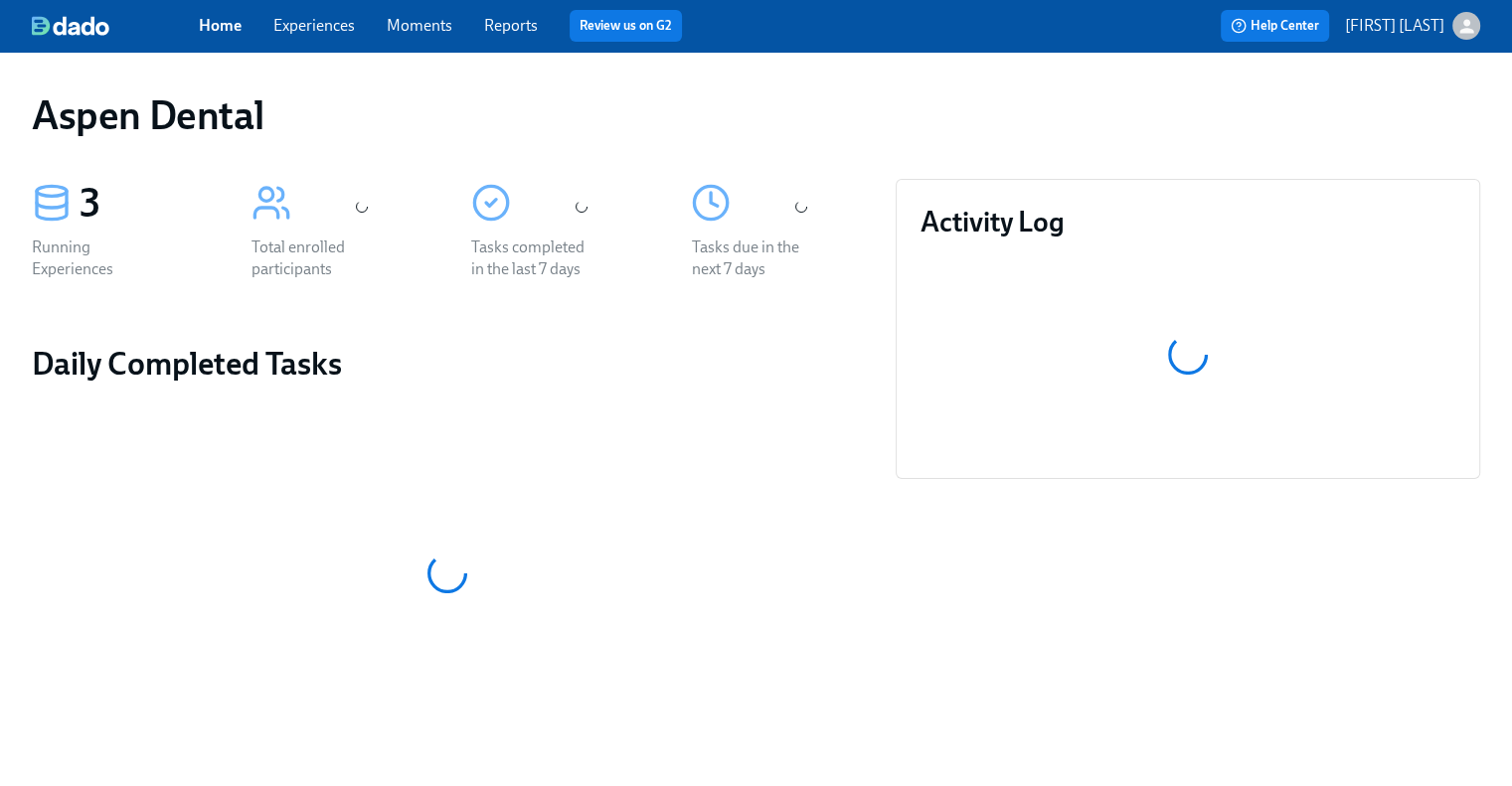 click on "[FIRST] [LAST]" at bounding box center (1395, 26) 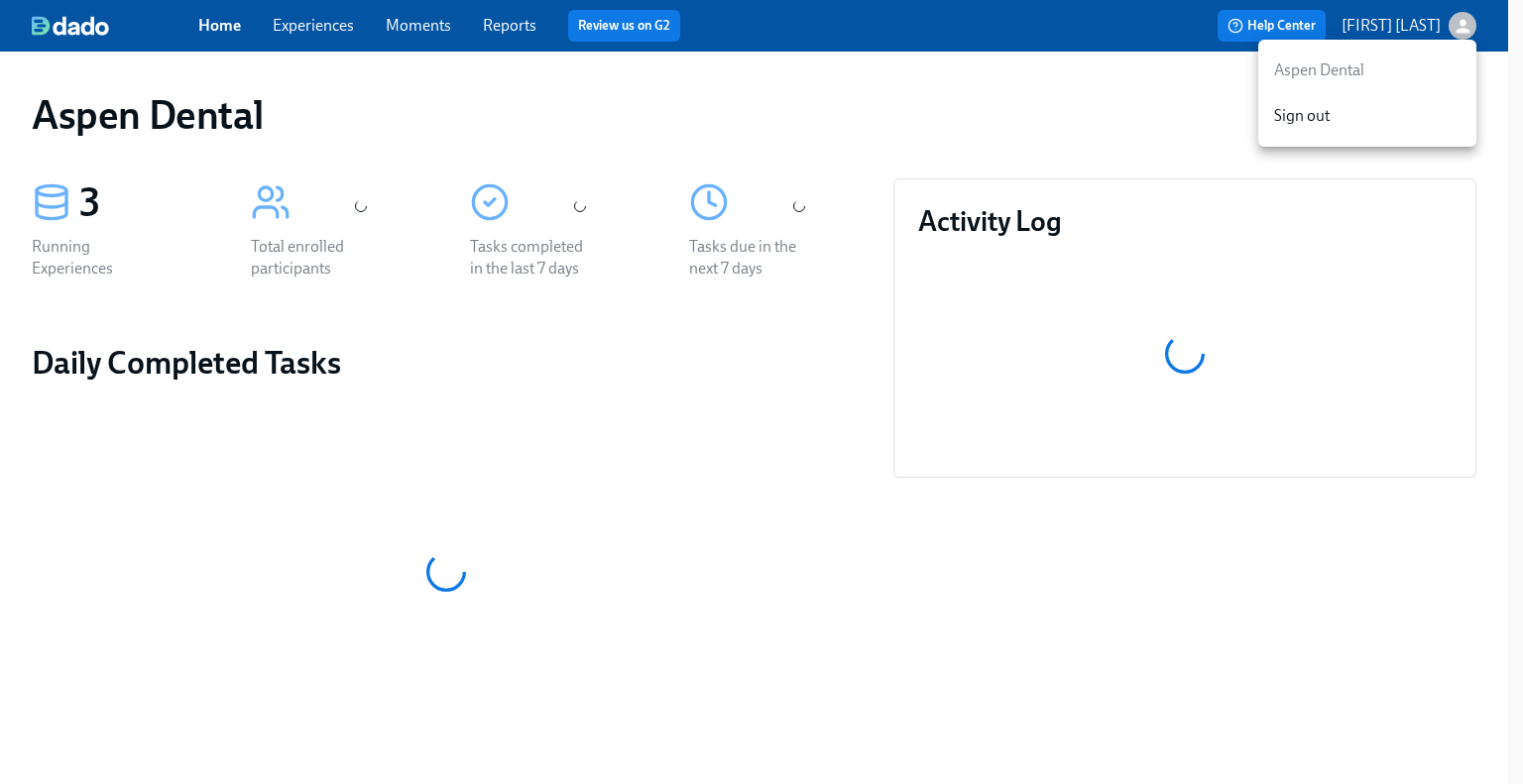 click at bounding box center [762, 392] 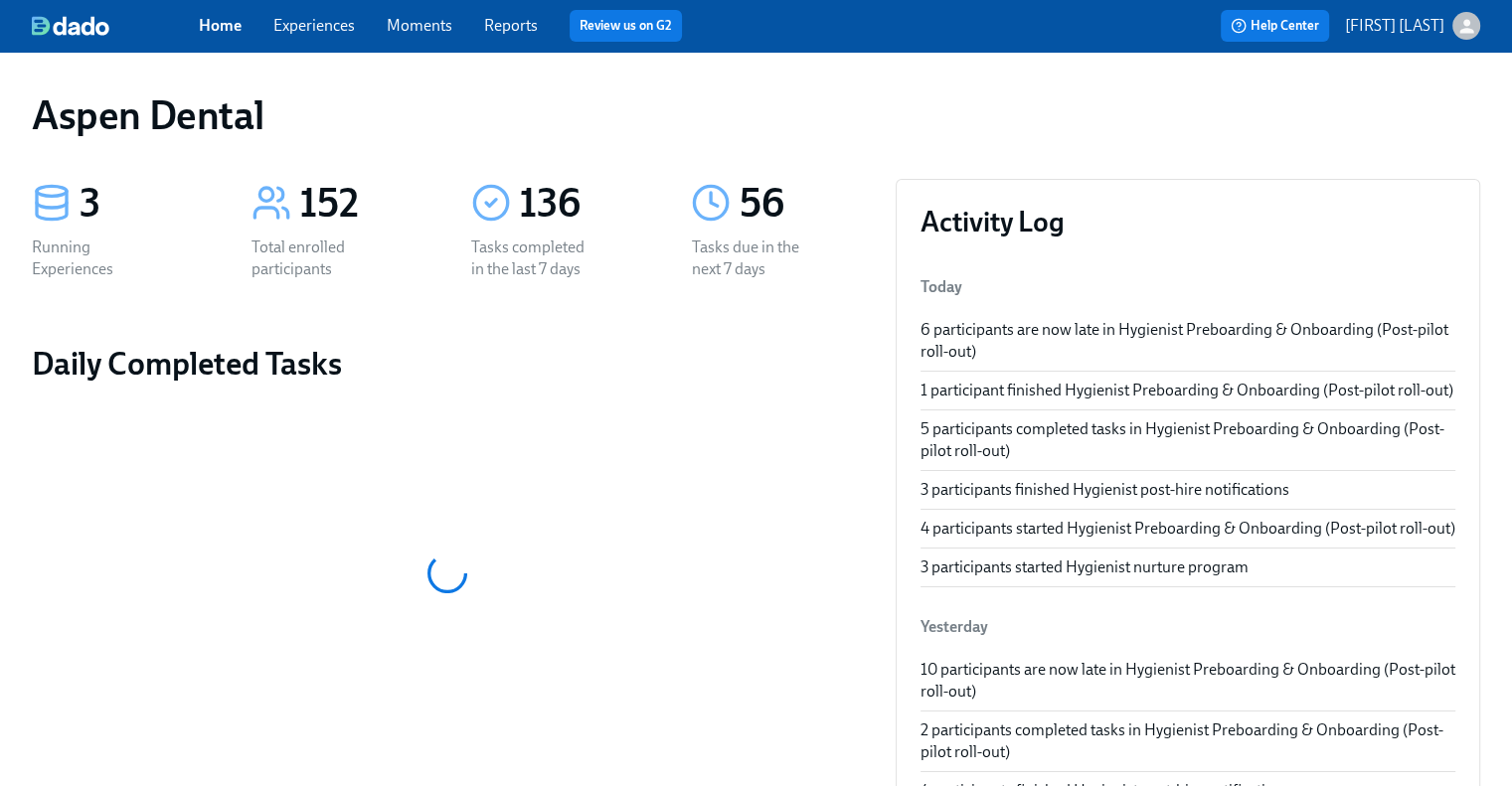 click on "3" at bounding box center (141, 204) 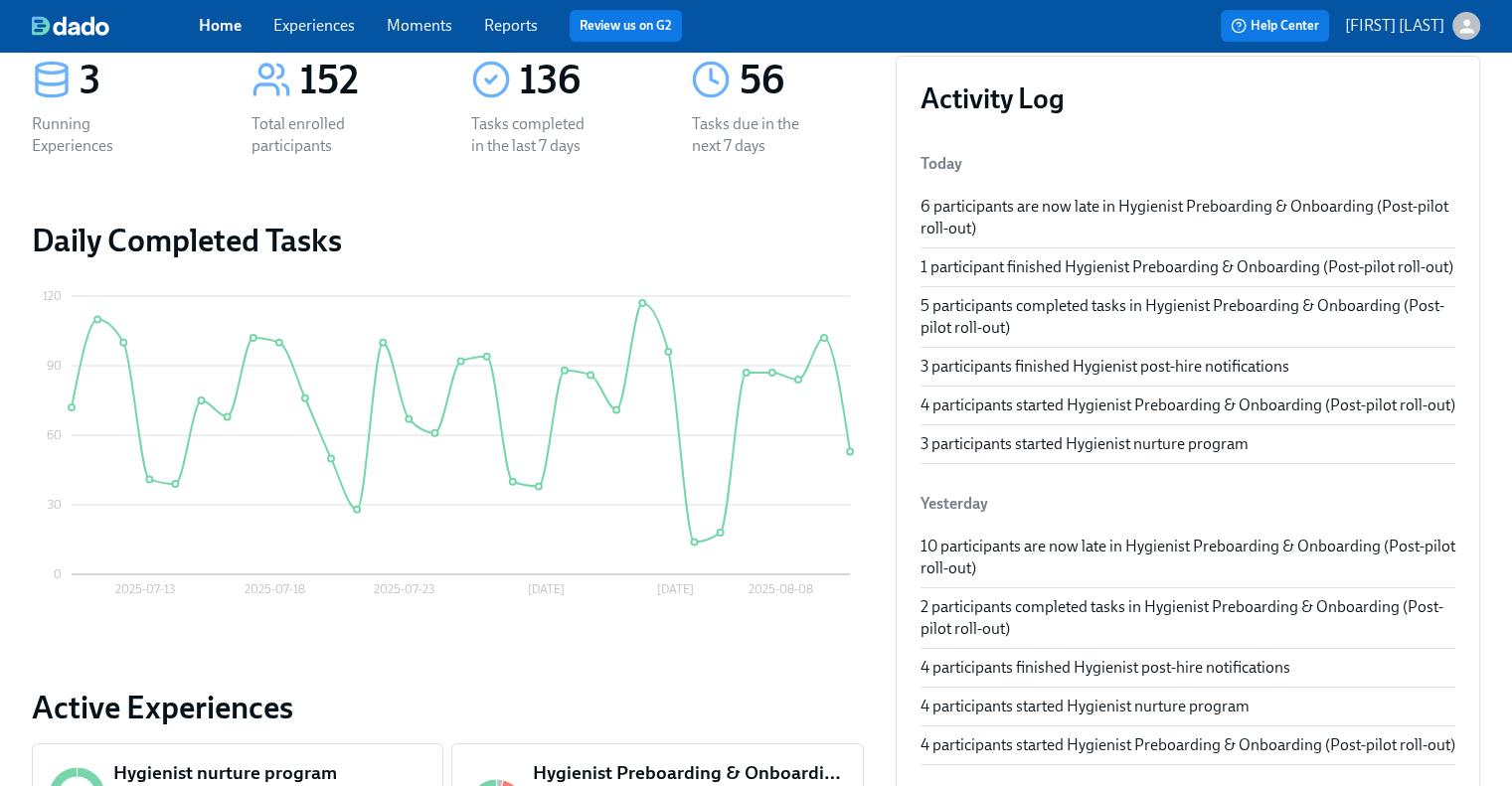 scroll, scrollTop: 0, scrollLeft: 0, axis: both 